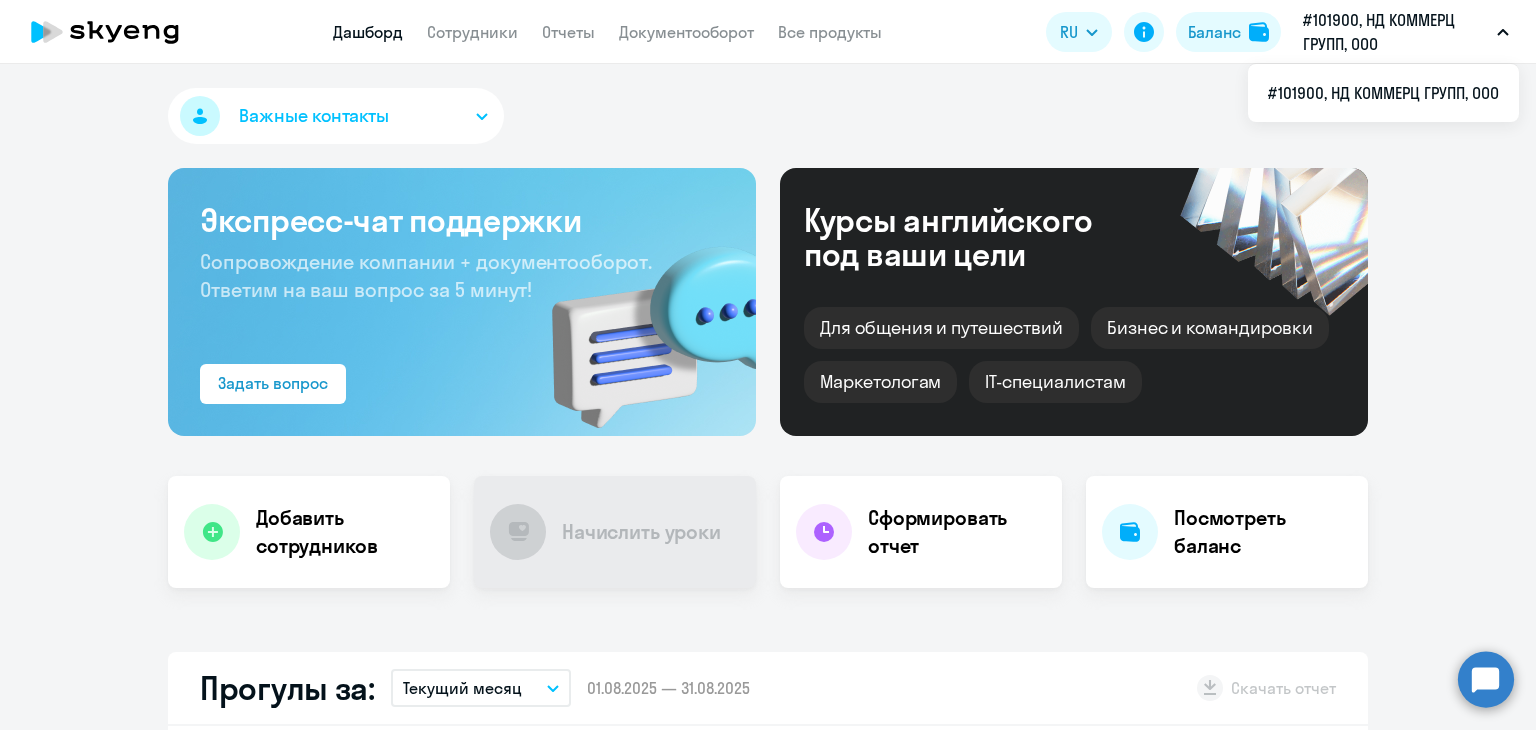 scroll, scrollTop: 0, scrollLeft: 0, axis: both 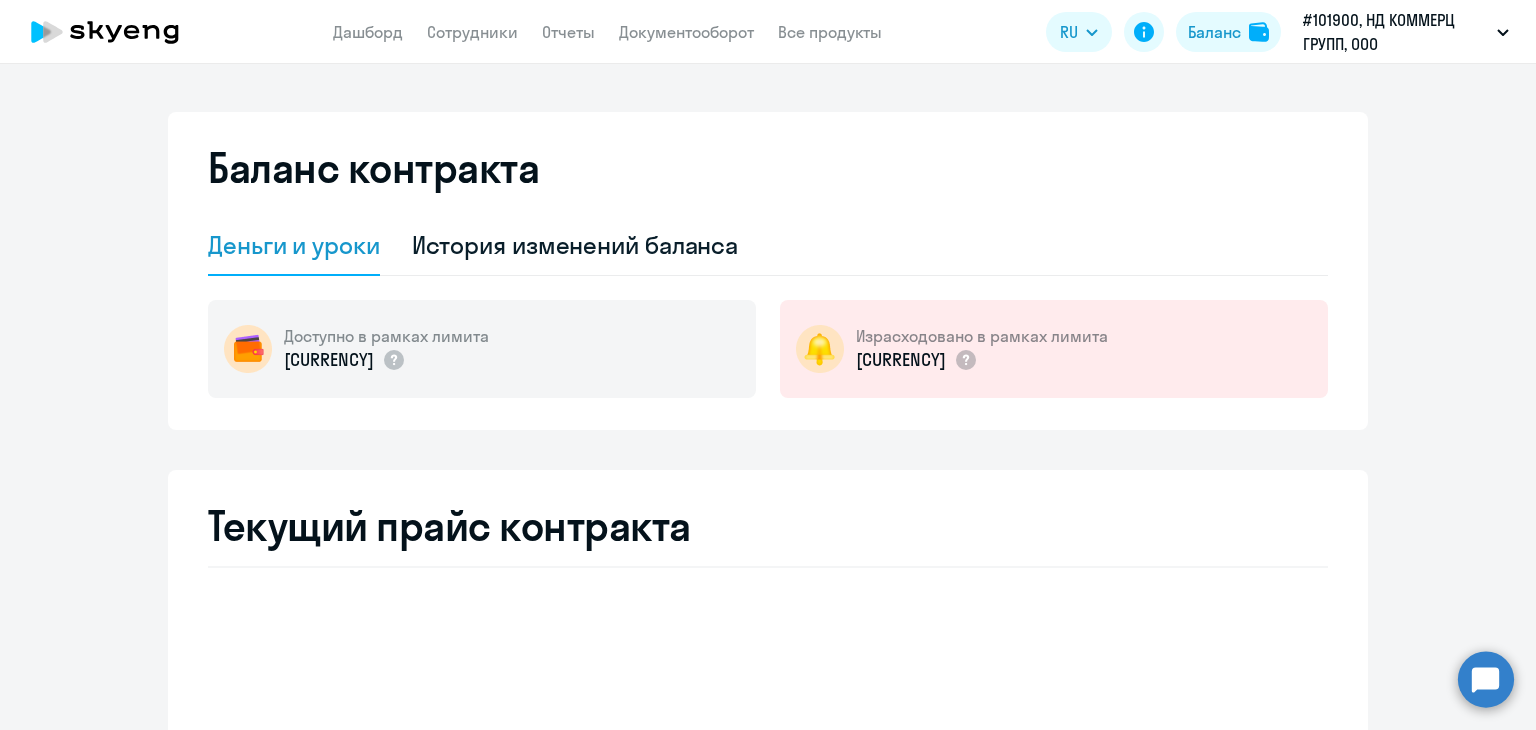 select on "english_adult_not_native_speaker" 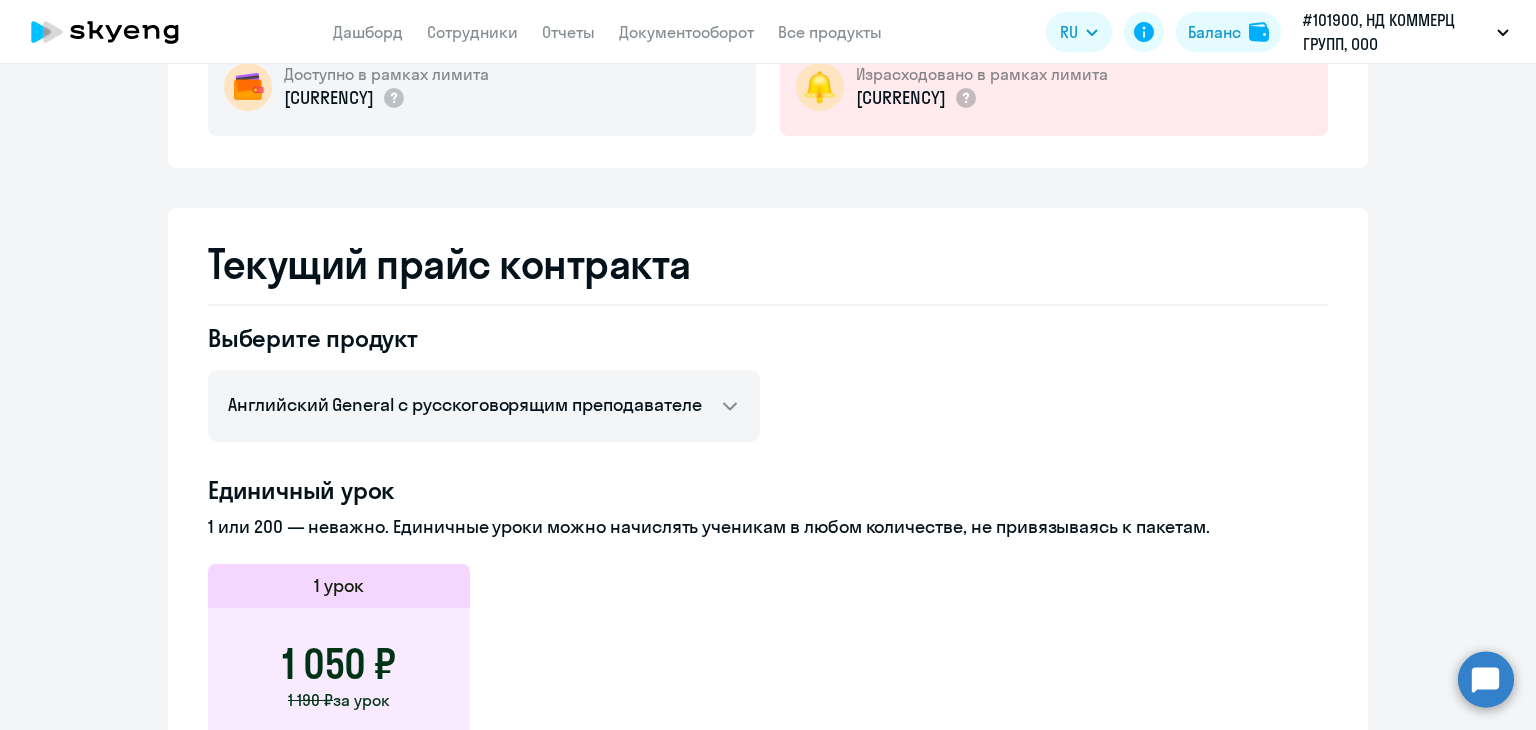 scroll, scrollTop: 0, scrollLeft: 0, axis: both 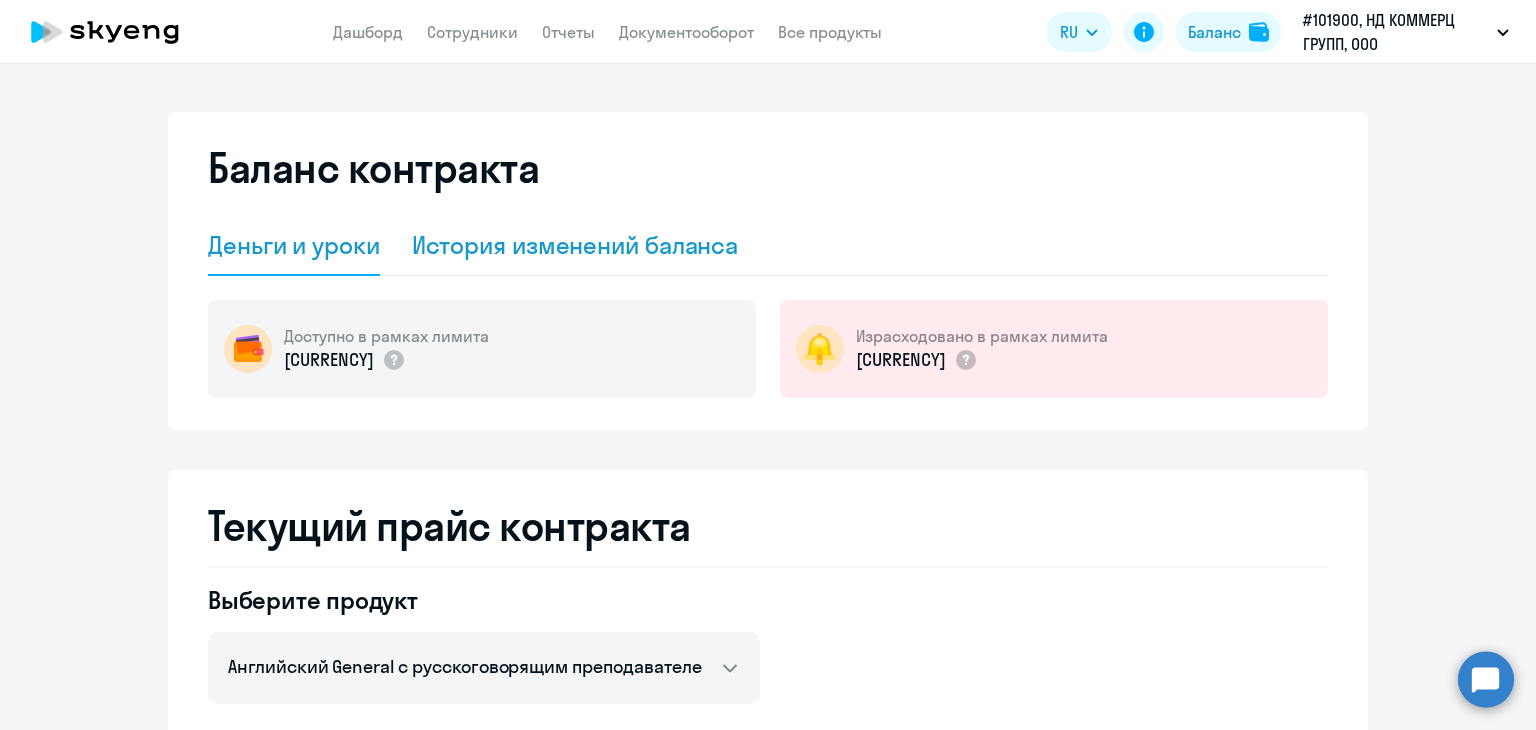 click on "История изменений баланса" 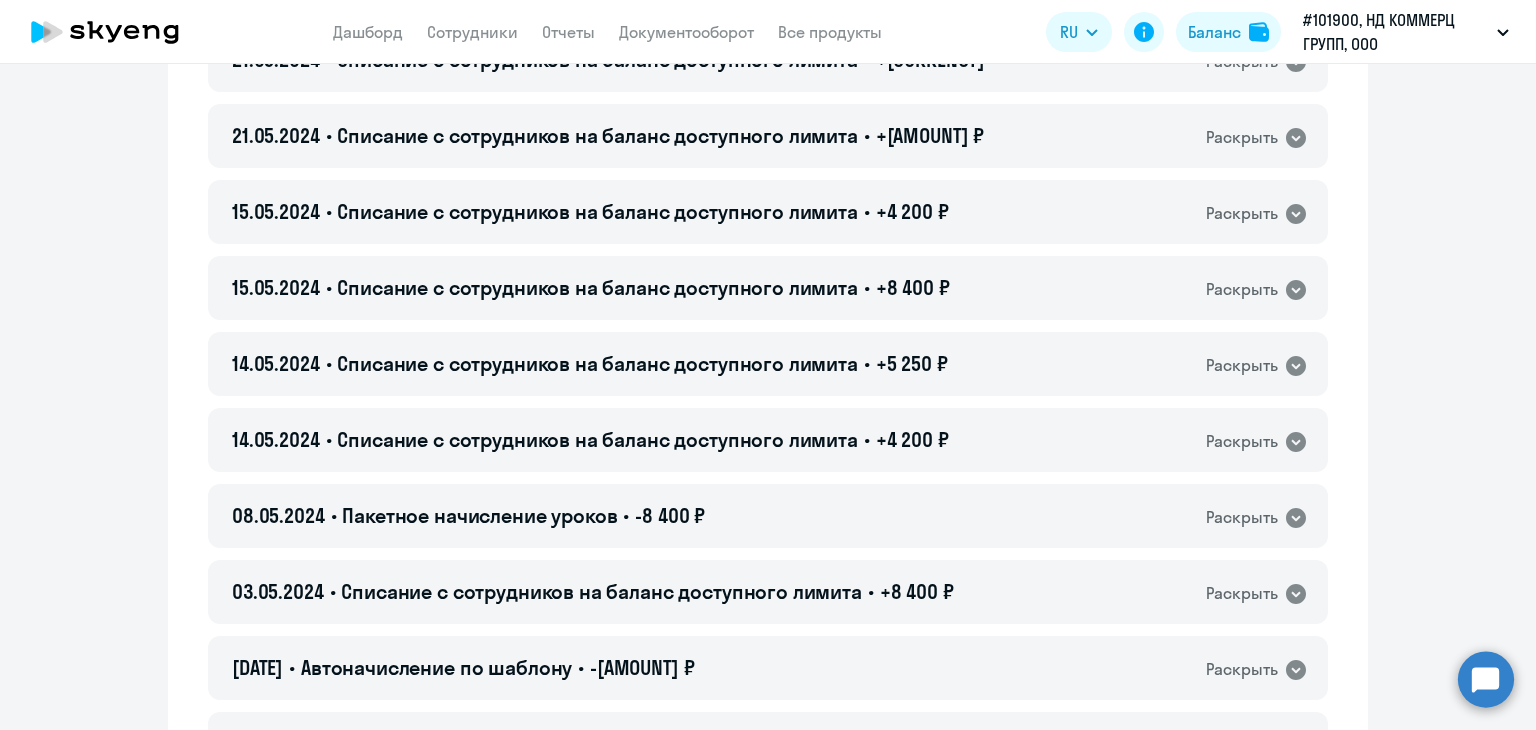 scroll, scrollTop: 0, scrollLeft: 0, axis: both 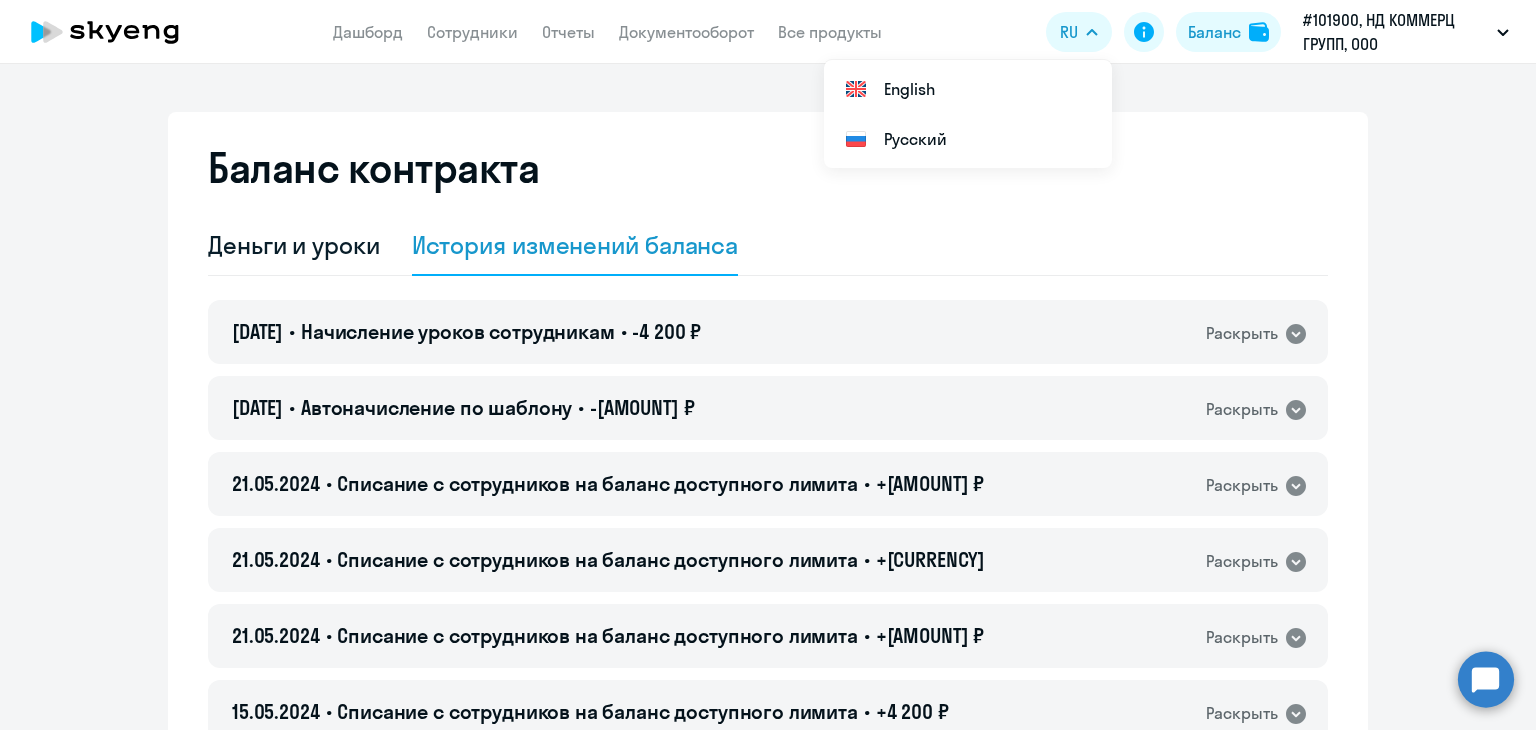 click 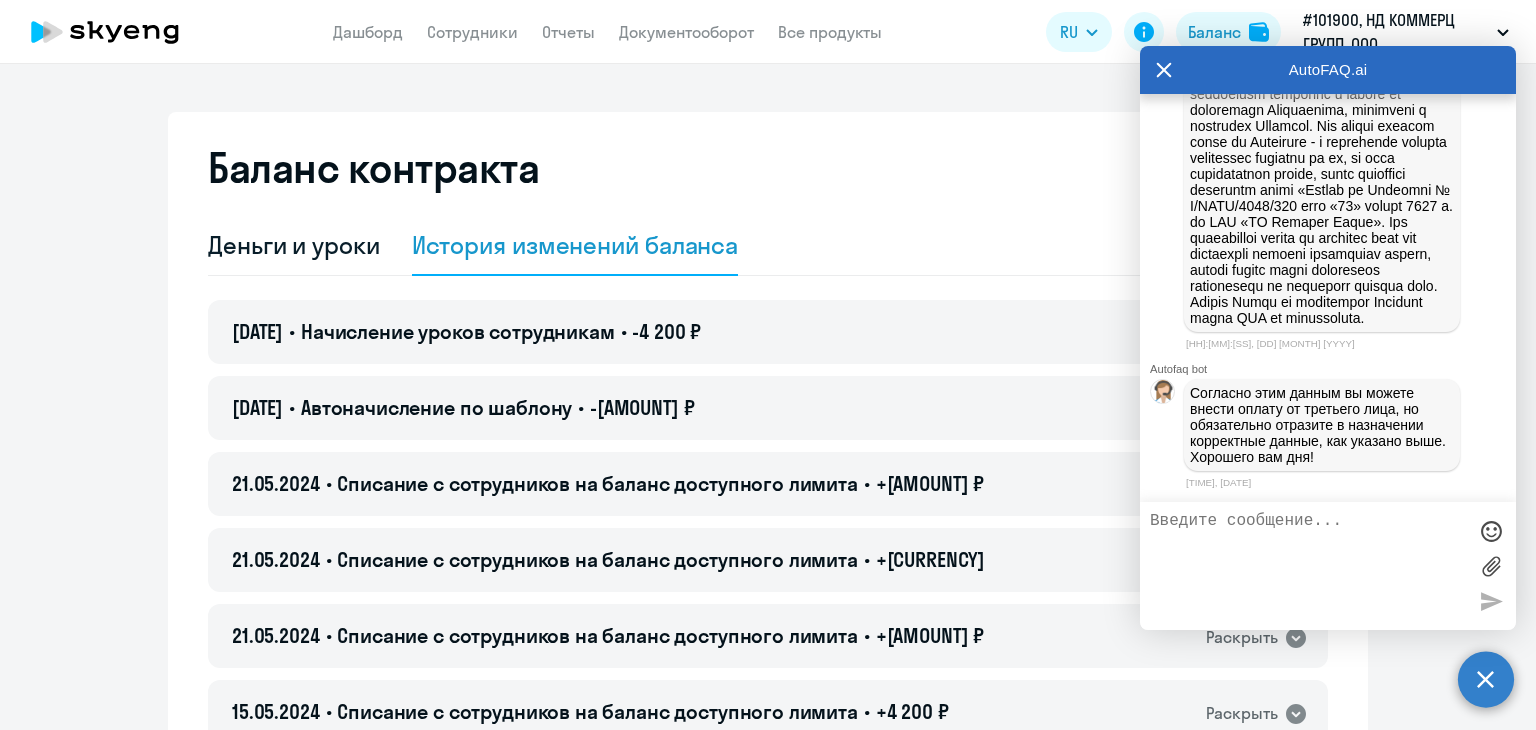 scroll, scrollTop: 1908, scrollLeft: 0, axis: vertical 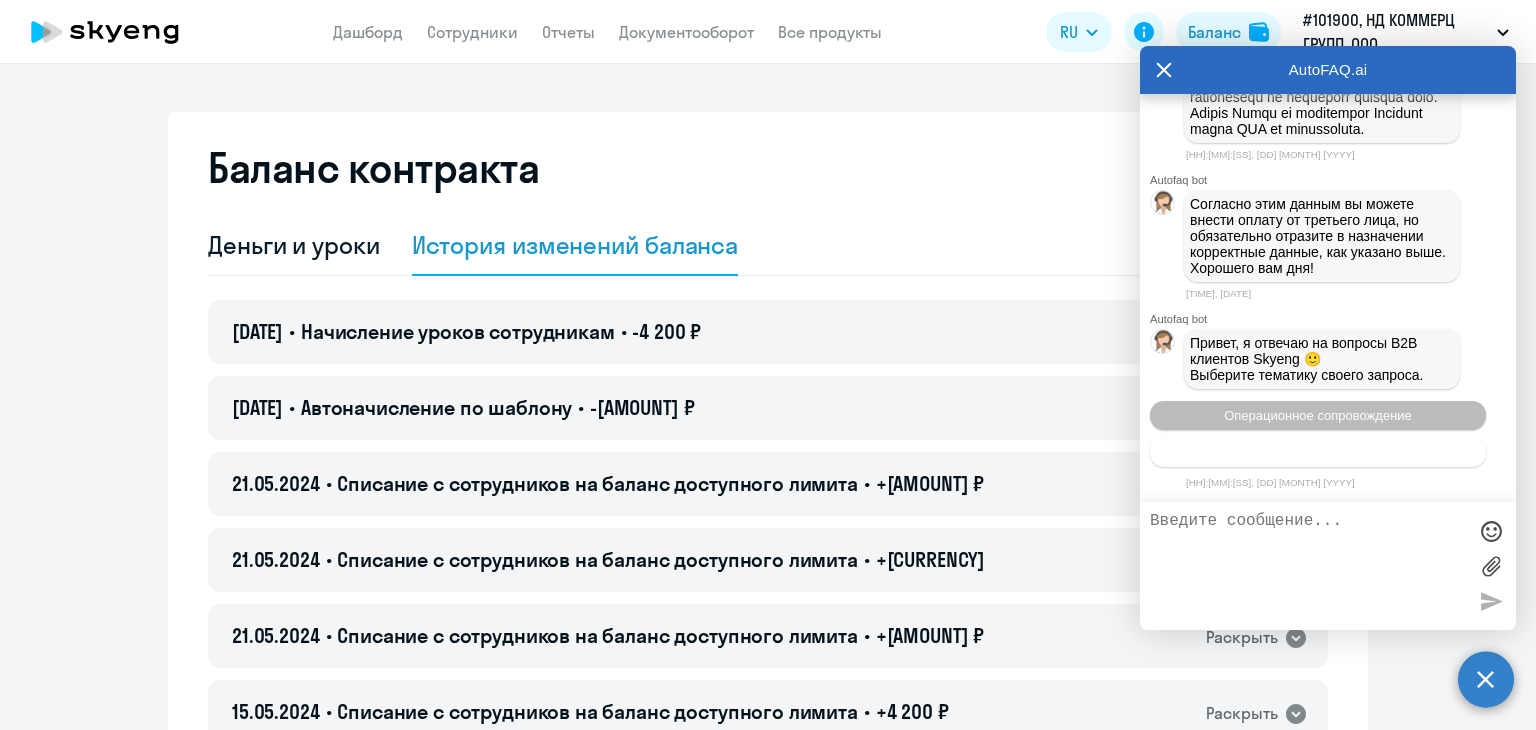 click on "Тематики документооборот" at bounding box center [1318, 452] 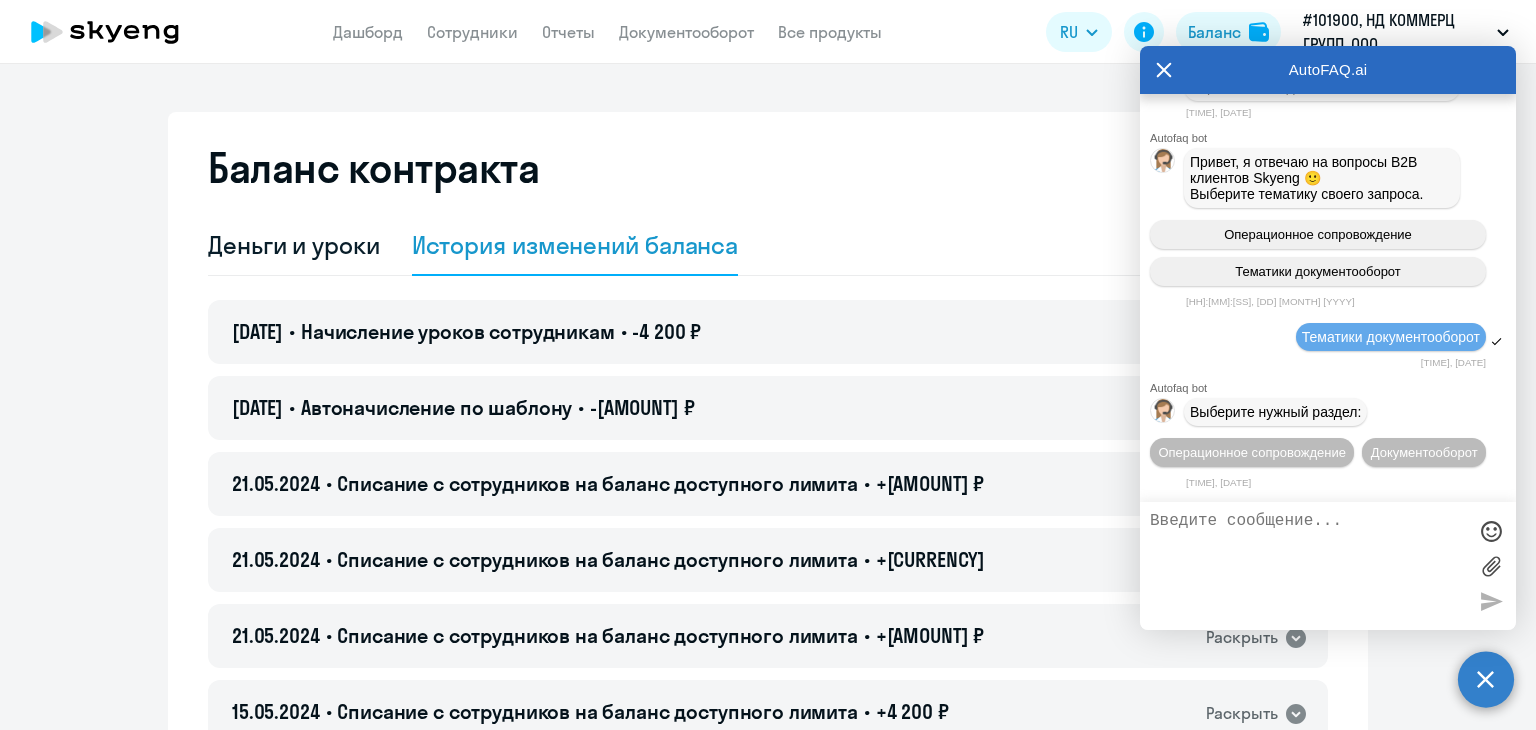 scroll, scrollTop: 2128, scrollLeft: 0, axis: vertical 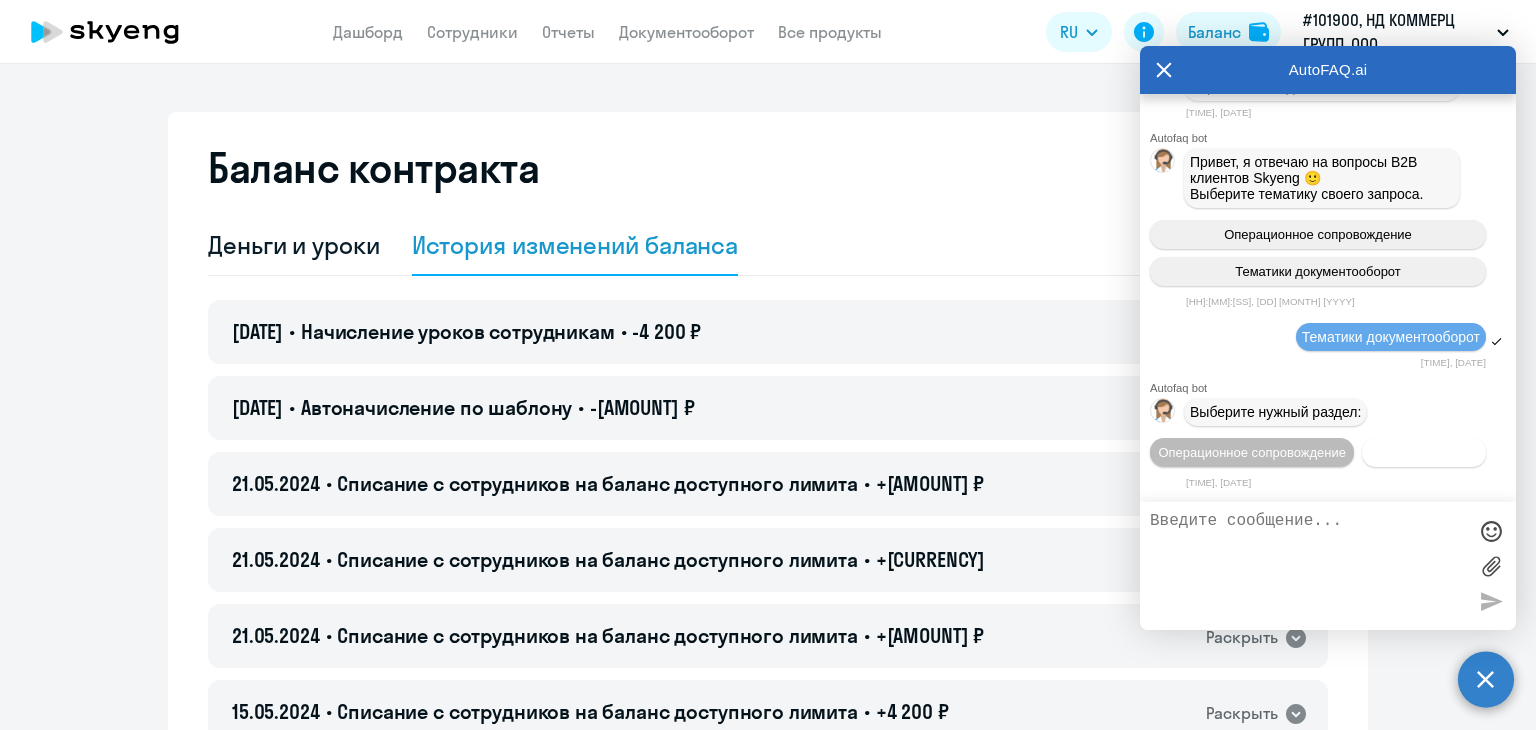 click on "Документооборот" at bounding box center (1424, 452) 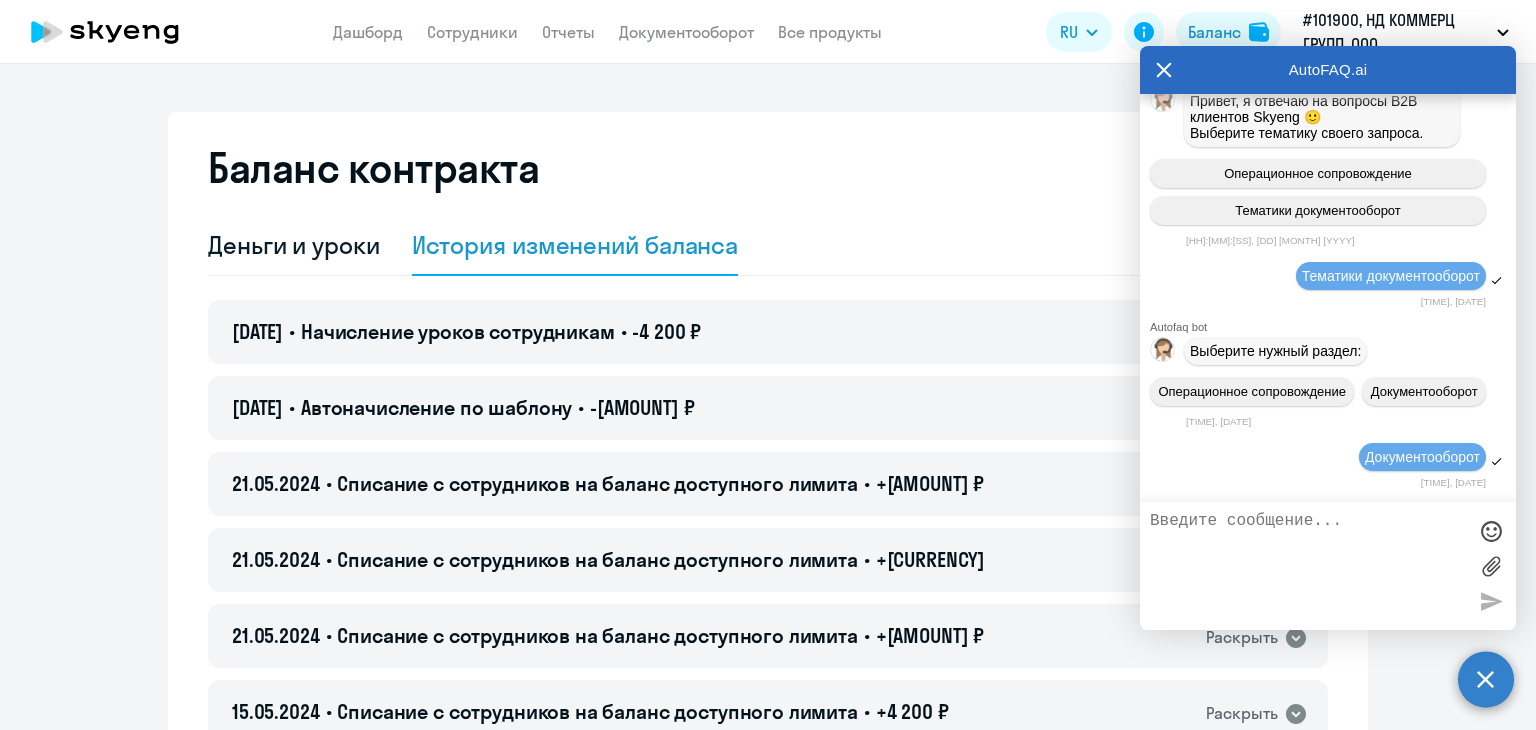 scroll, scrollTop: 2459, scrollLeft: 0, axis: vertical 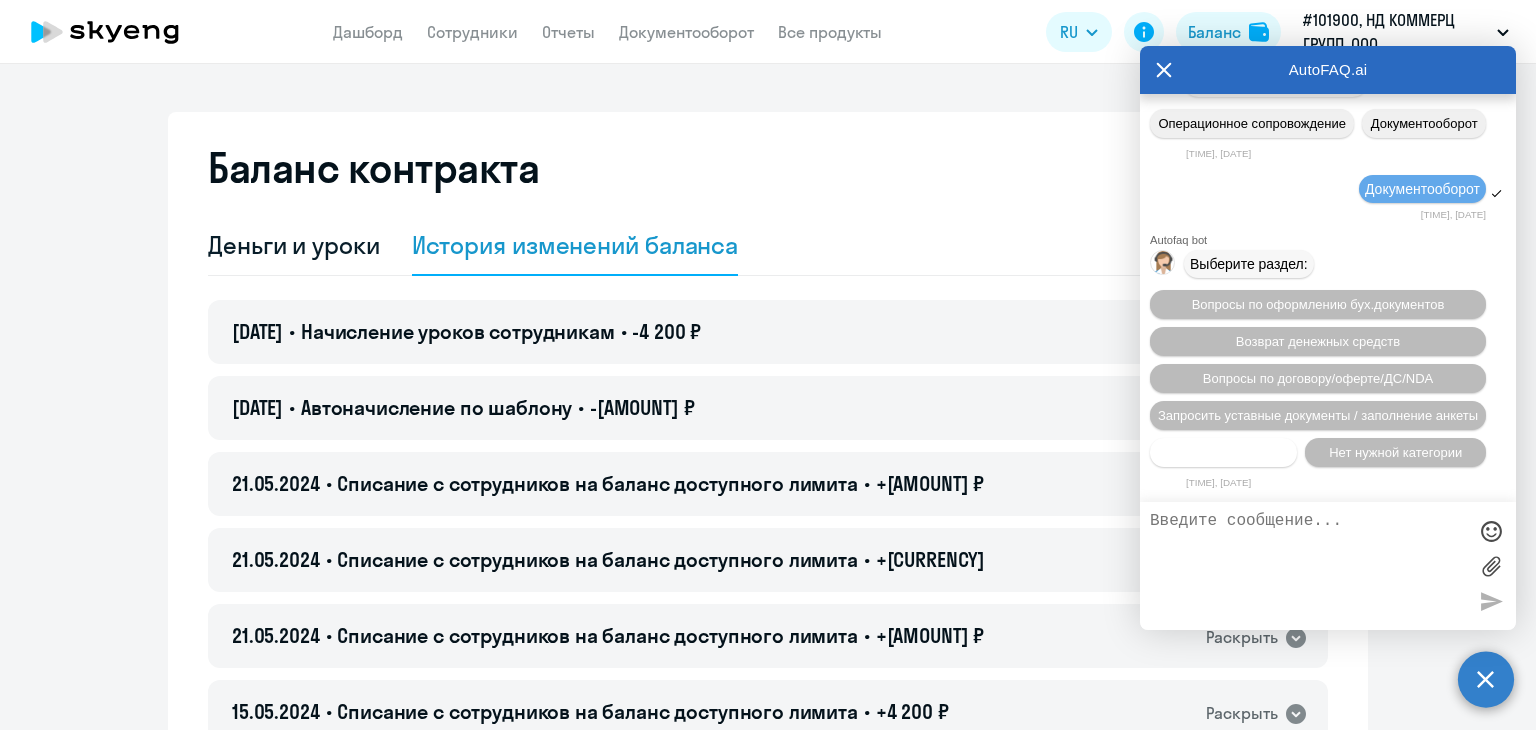 click on "Прочие вопросы" at bounding box center [1224, 452] 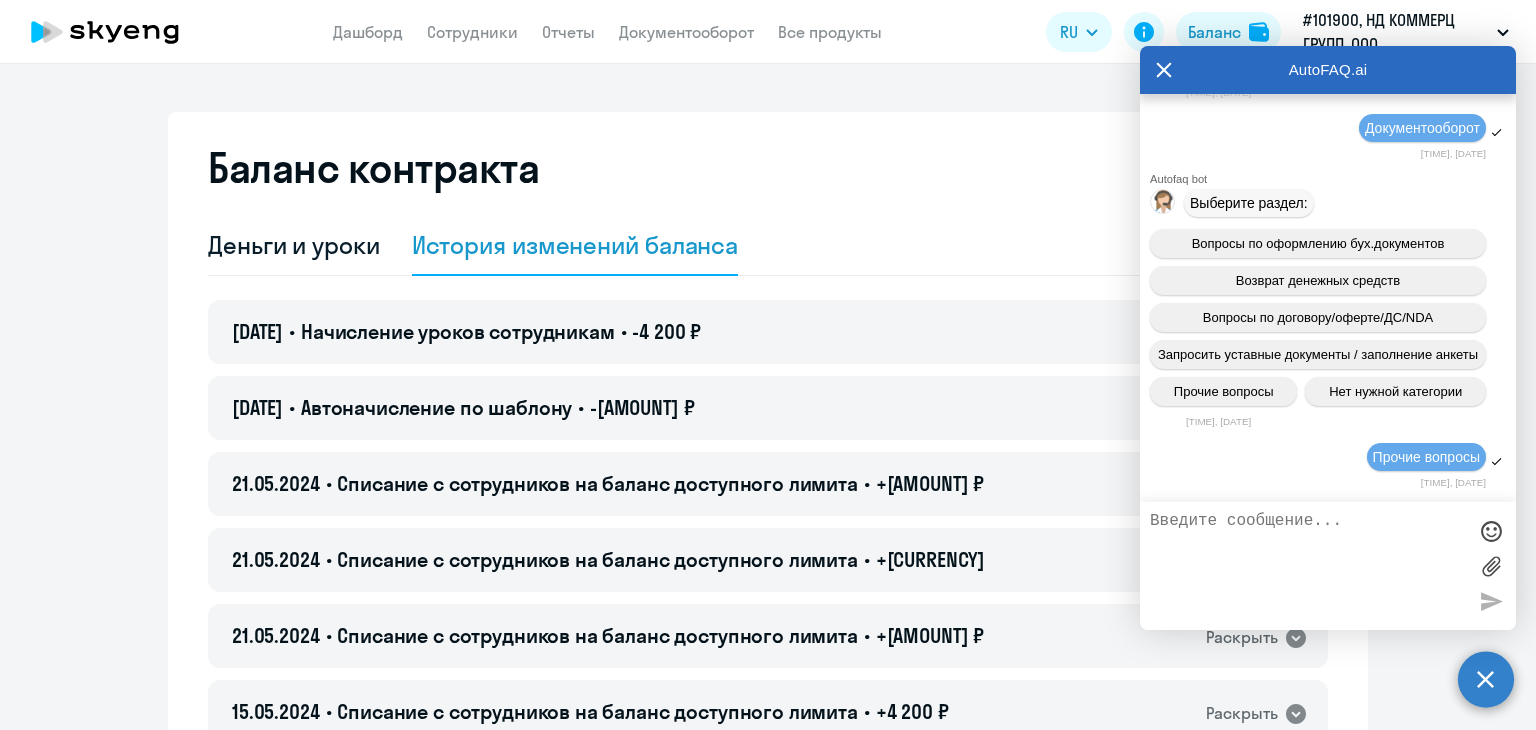 scroll, scrollTop: 2829, scrollLeft: 0, axis: vertical 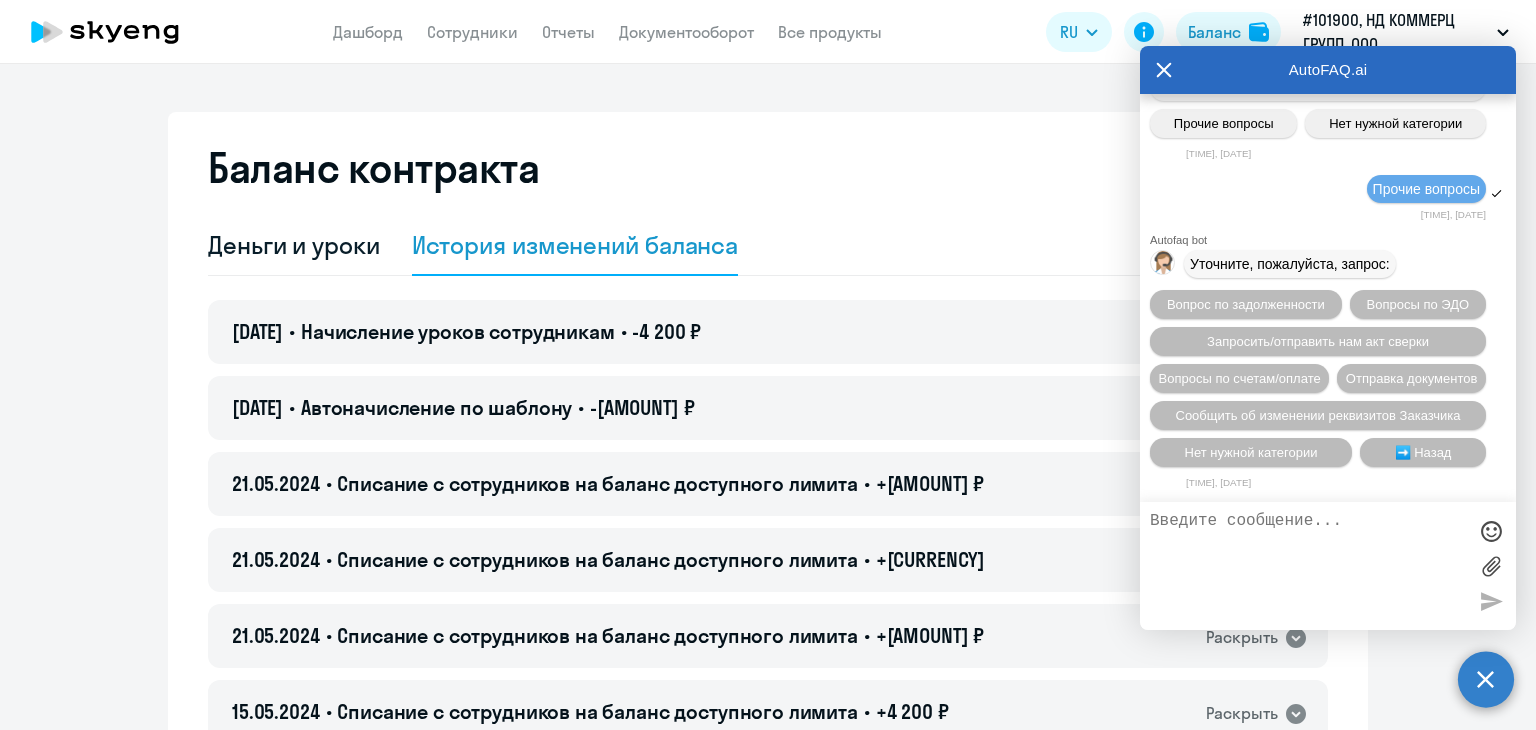 click at bounding box center (1308, 566) 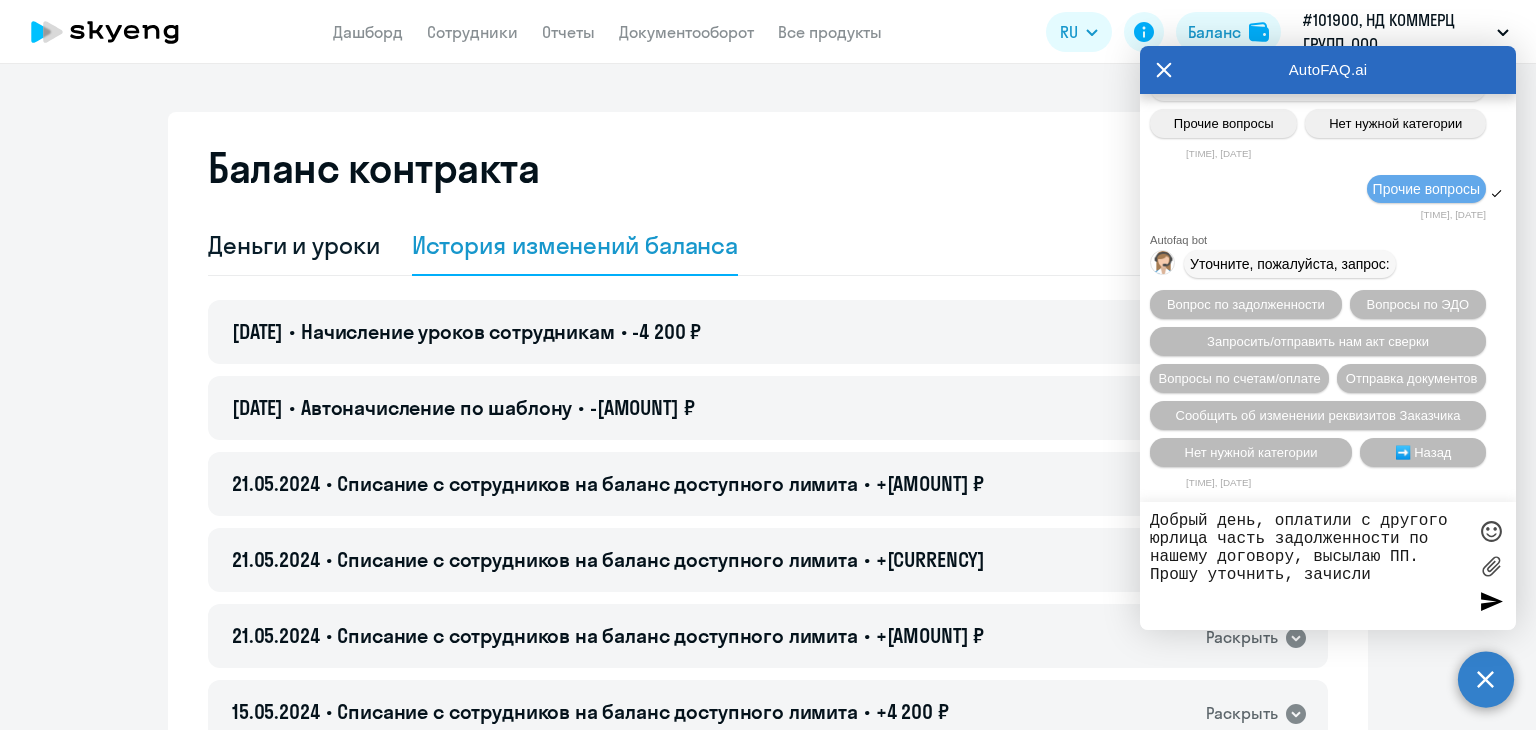 click at bounding box center [1491, 566] 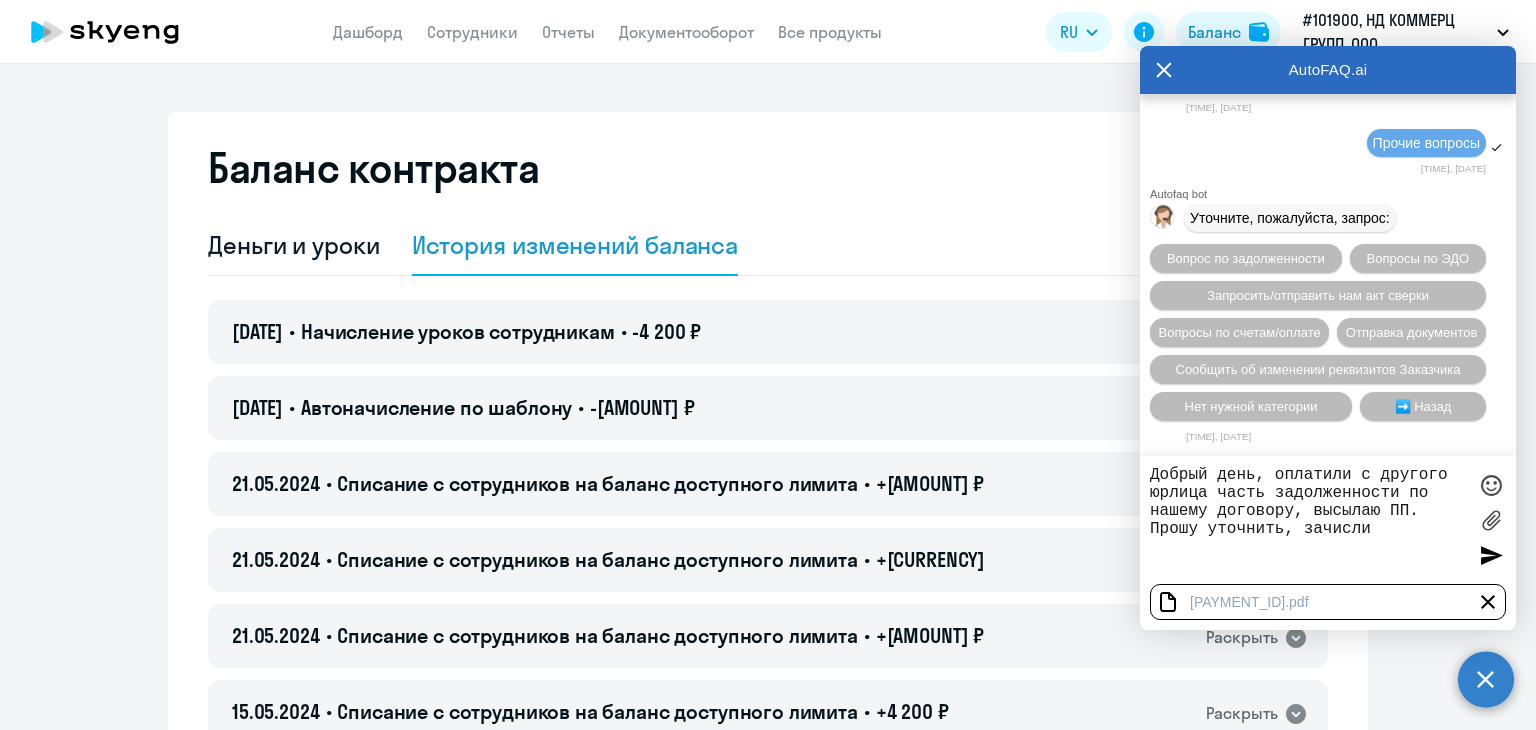 click on "Добрый день, оплатили с другого юрлица часть задолженности по нашему договору, высылаю ПП.
Прошу уточнить, зачисли" at bounding box center (1308, 520) 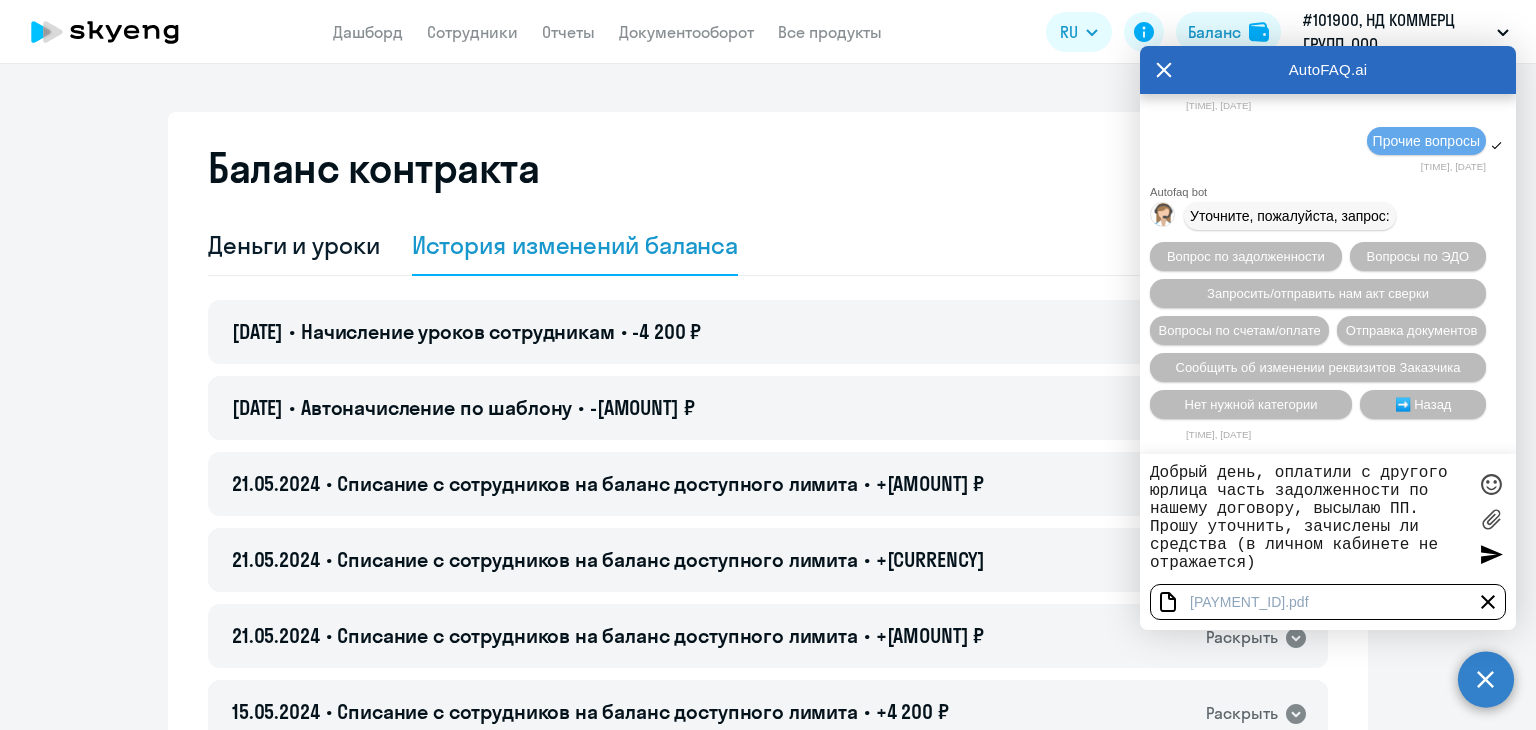 type on "Добрый день, оплатили с другого юрлица часть задолженности по нашему договору, высылаю ПП.
Прошу уточнить, зачислены ли средства (в личном кабинете не отражается)" 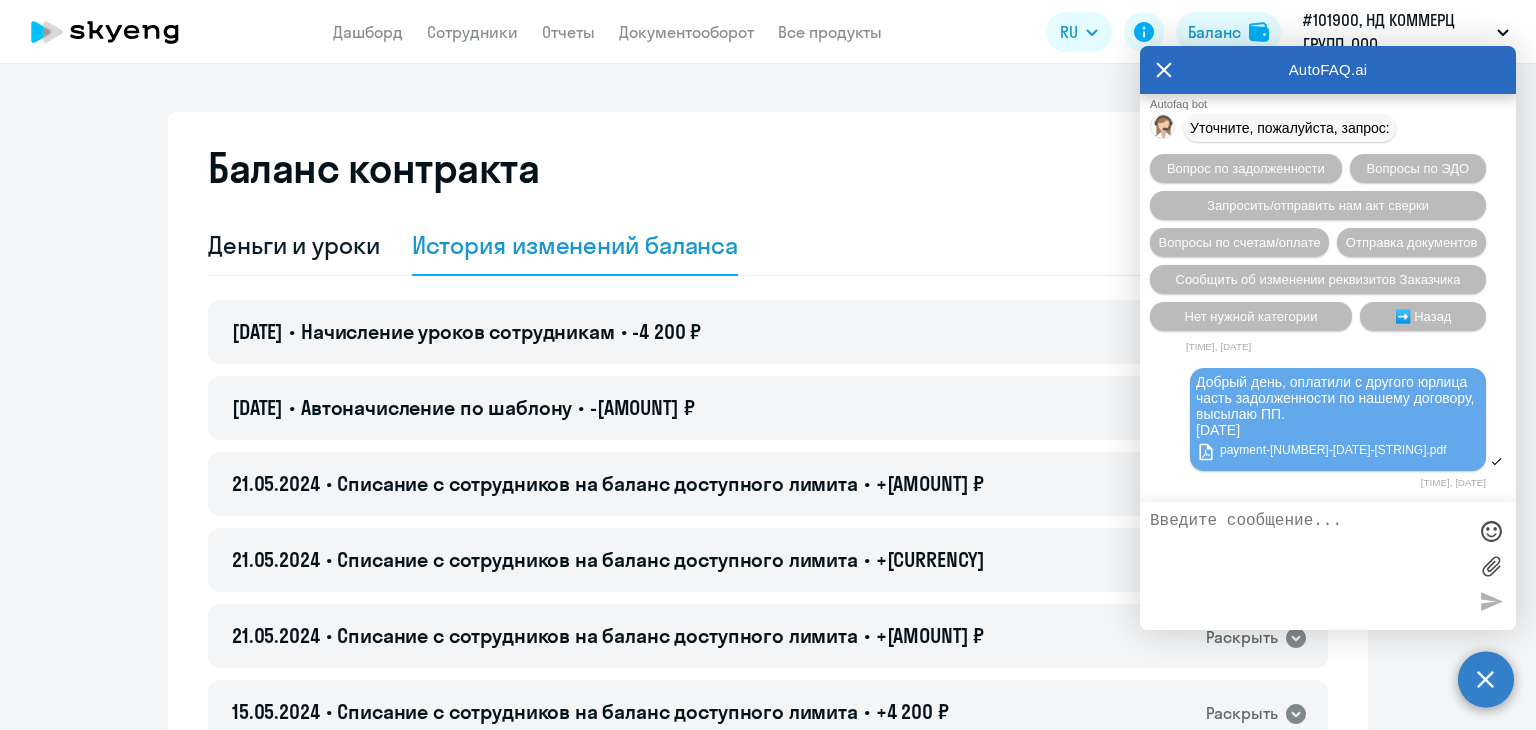 scroll, scrollTop: 2986, scrollLeft: 0, axis: vertical 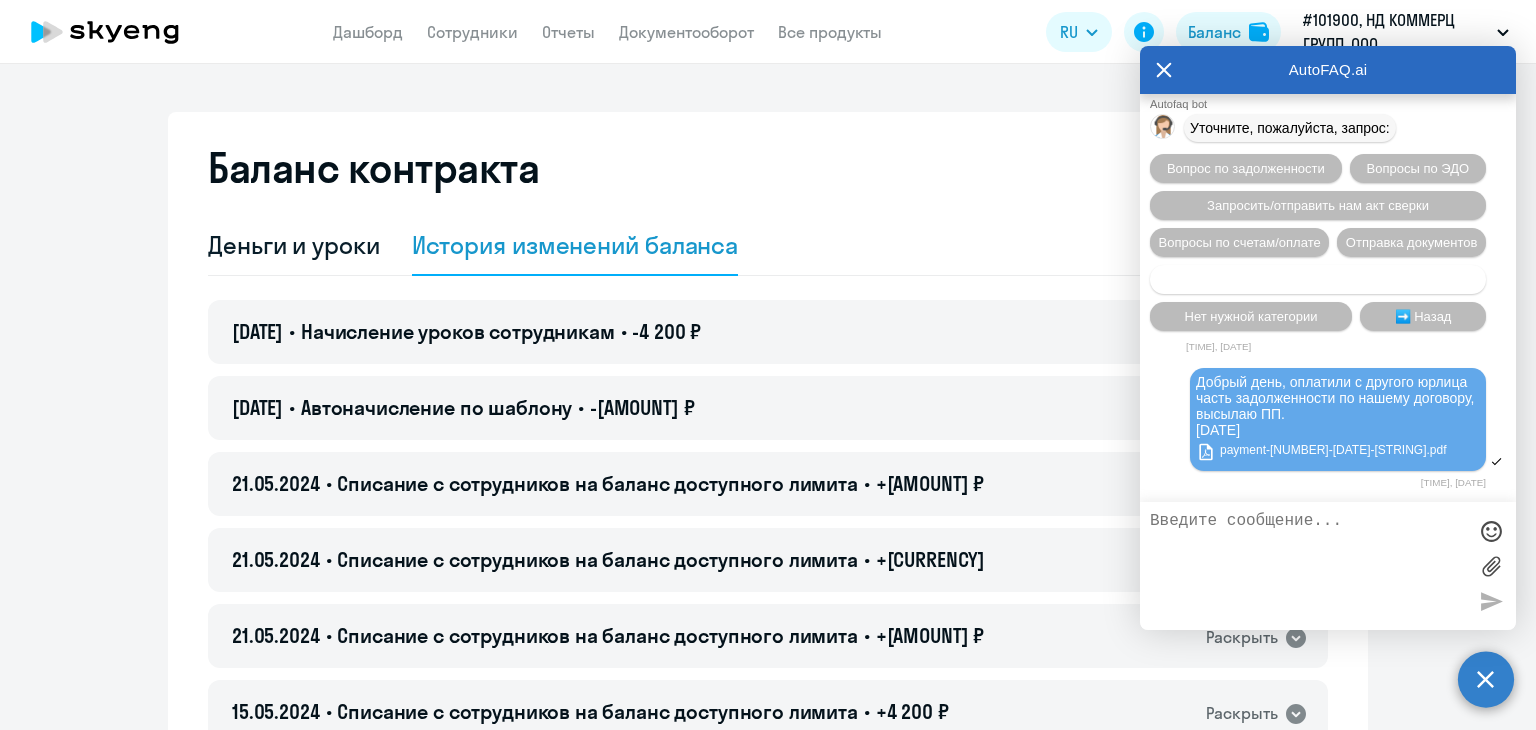 copy on "Добрый день, оплатили с другого юрлица часть задолженности по нашему договору, высылаю ПП. Прошу уточнить, зачислены ли средства (в личном кабинете не отражается)" 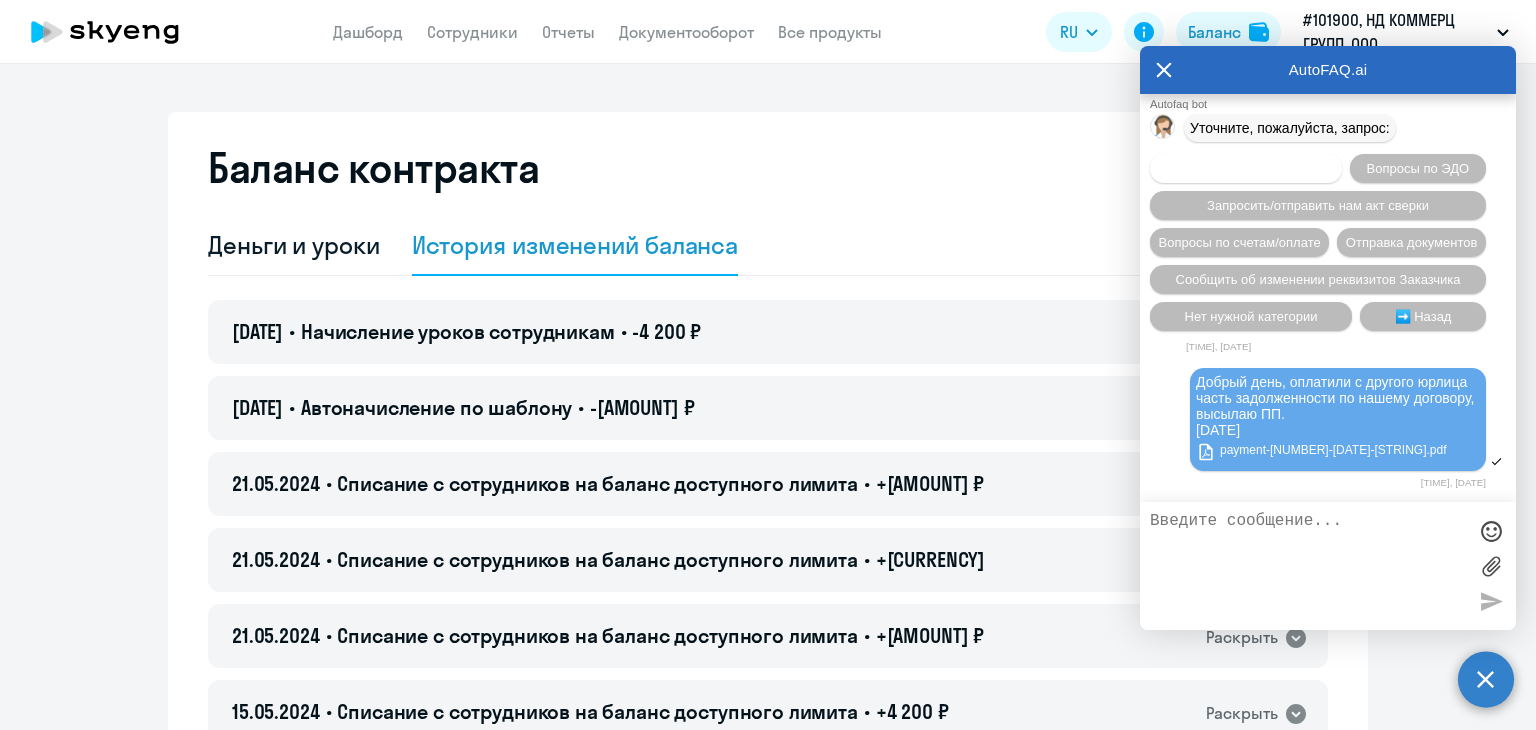 click on "Вопрос по задолженности" at bounding box center [1246, 168] 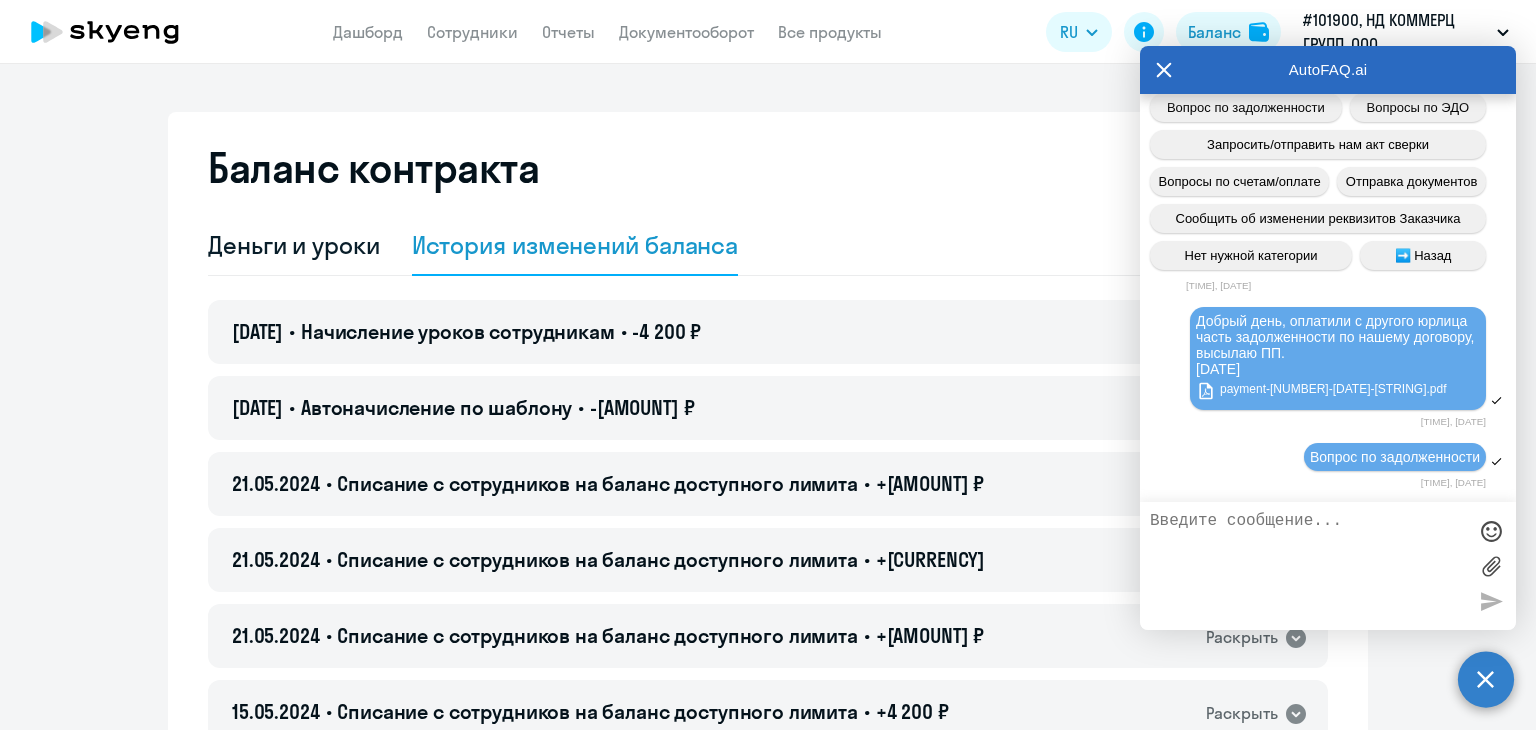 scroll, scrollTop: 3048, scrollLeft: 0, axis: vertical 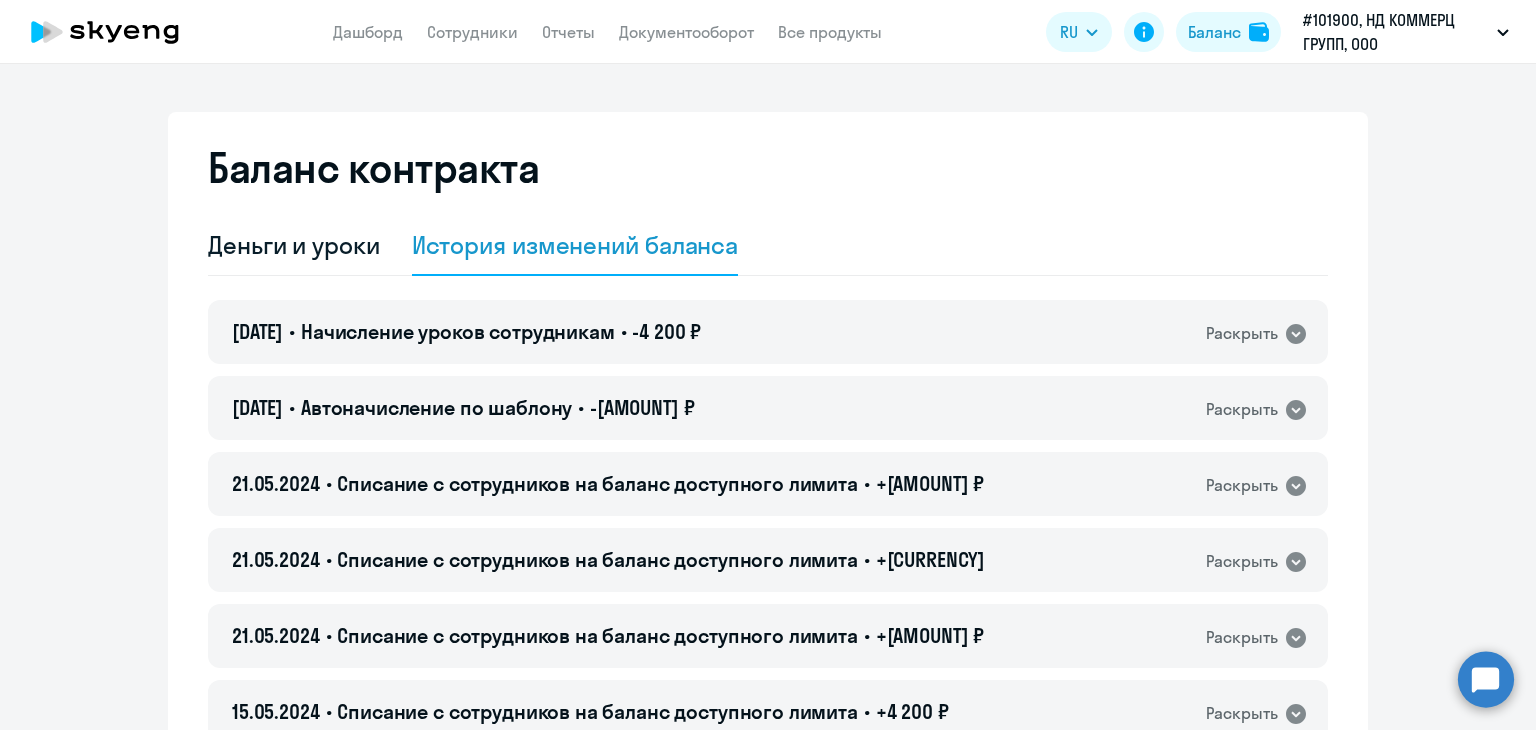 click 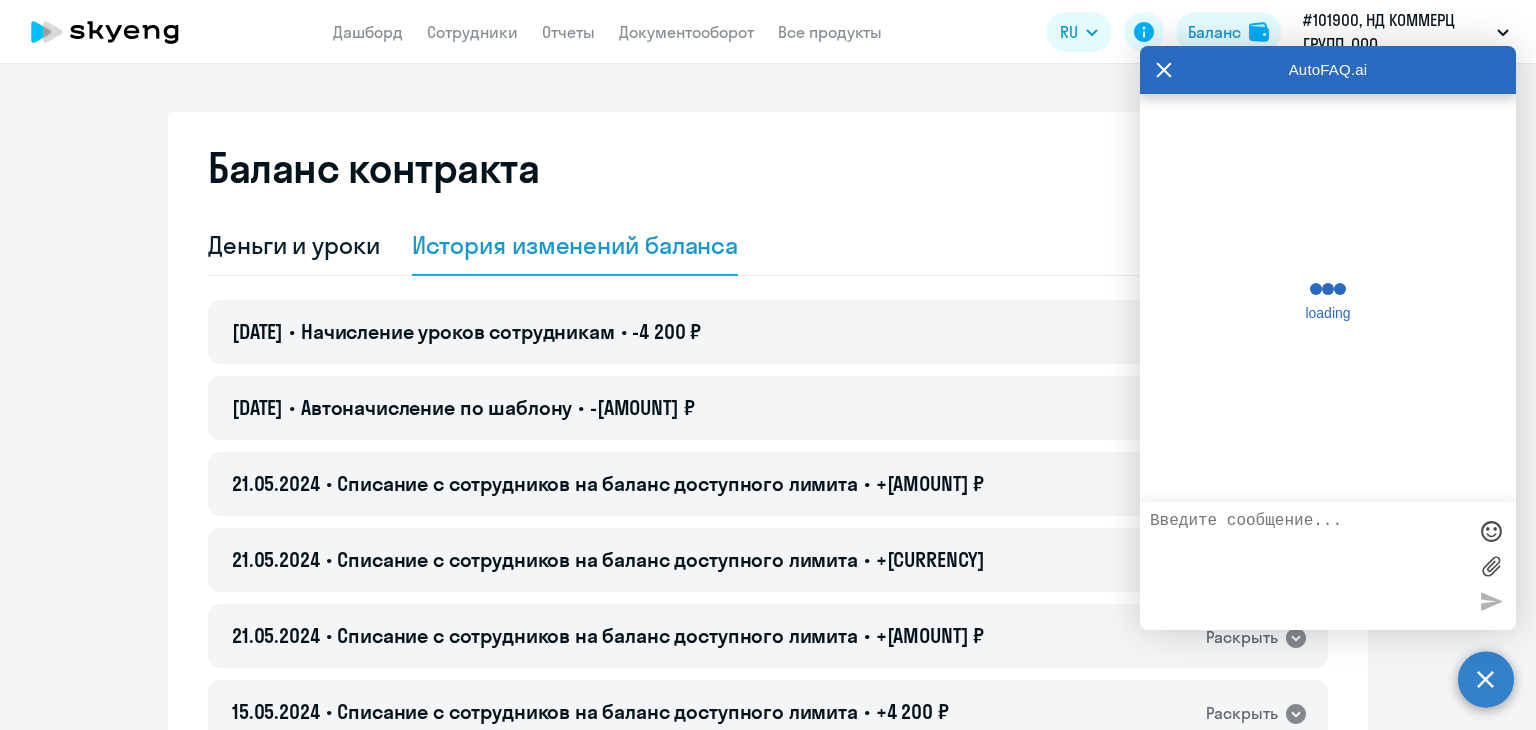 scroll, scrollTop: 0, scrollLeft: 0, axis: both 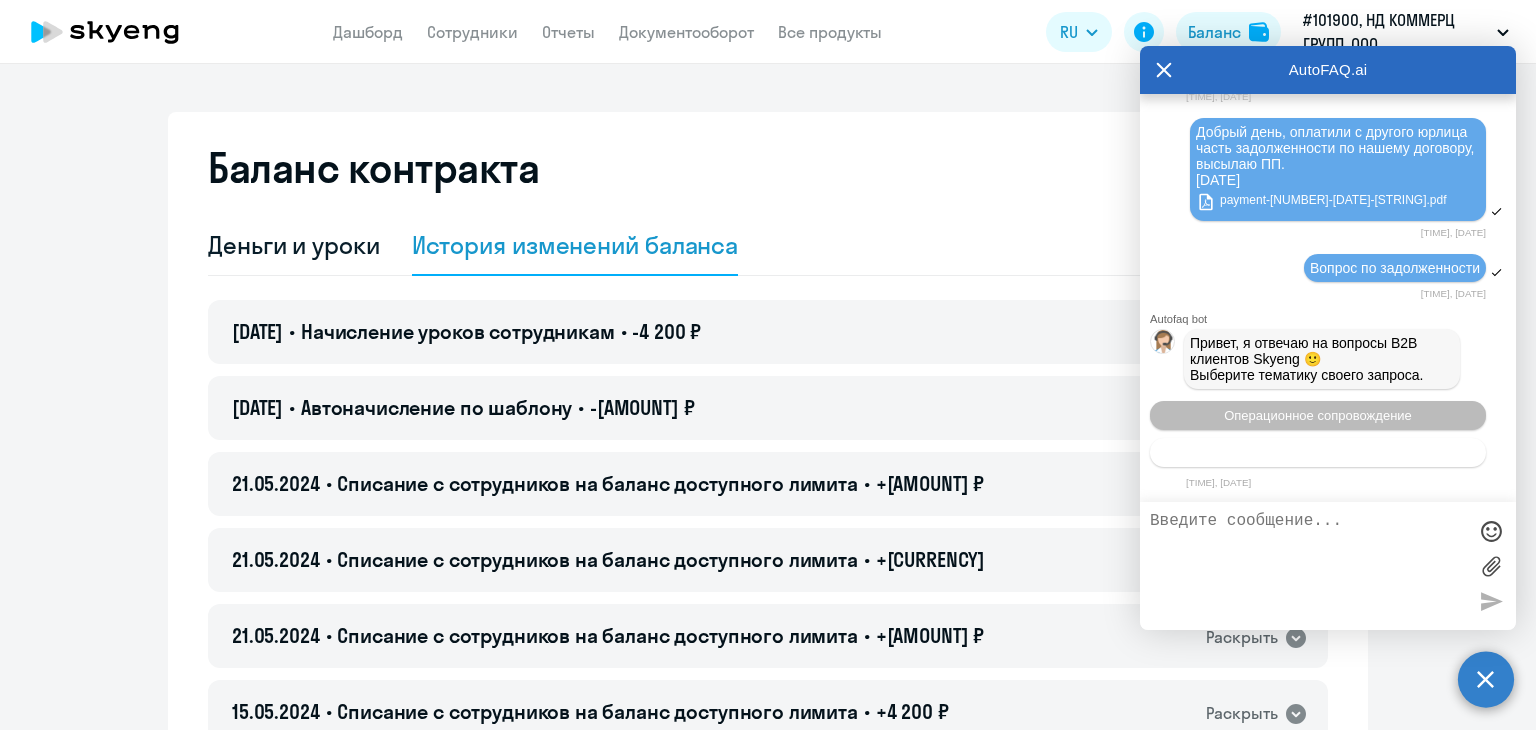 click on "Тематики документооборот" at bounding box center (1318, 452) 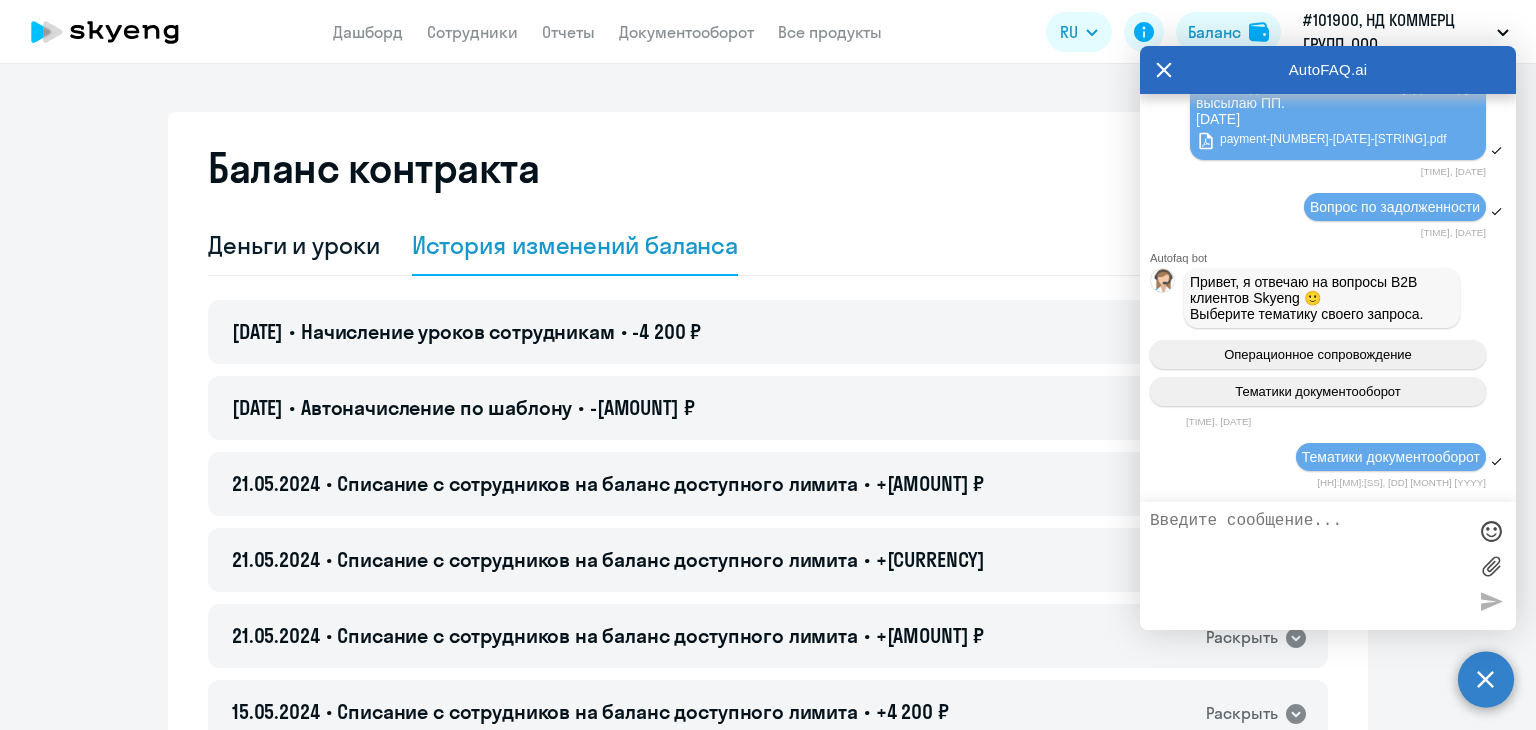 scroll, scrollTop: 3463, scrollLeft: 0, axis: vertical 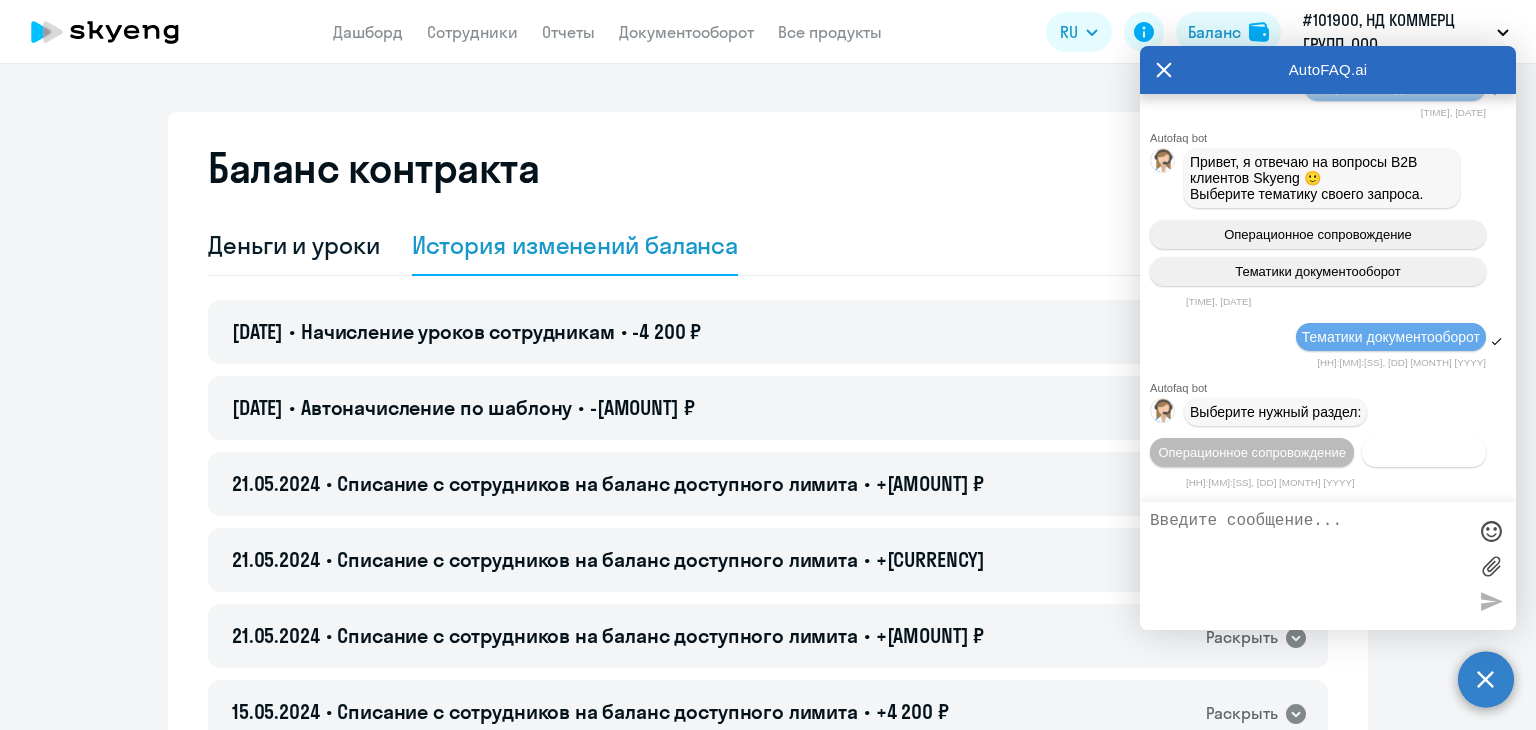click on "Документооборот" at bounding box center [1424, 452] 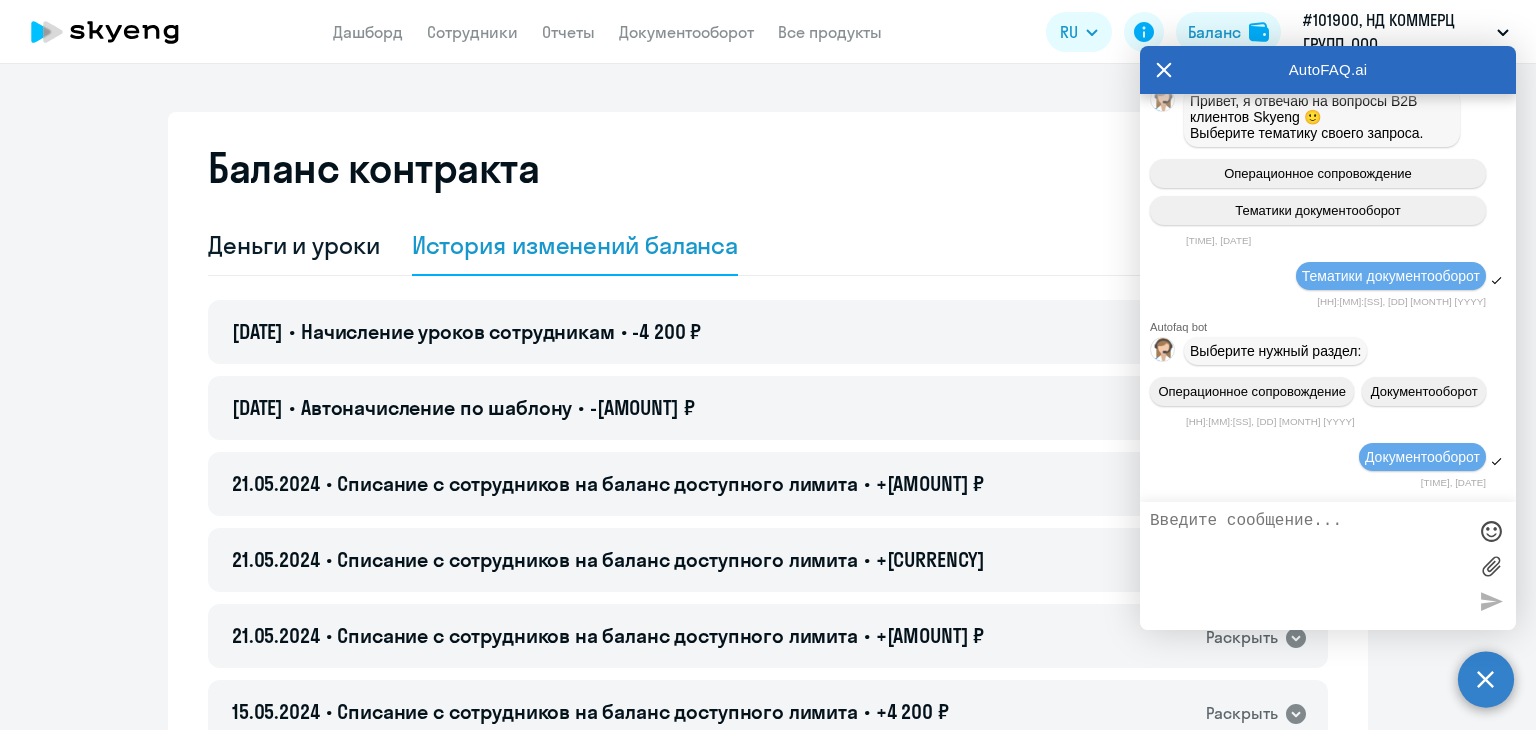 scroll, scrollTop: 3794, scrollLeft: 0, axis: vertical 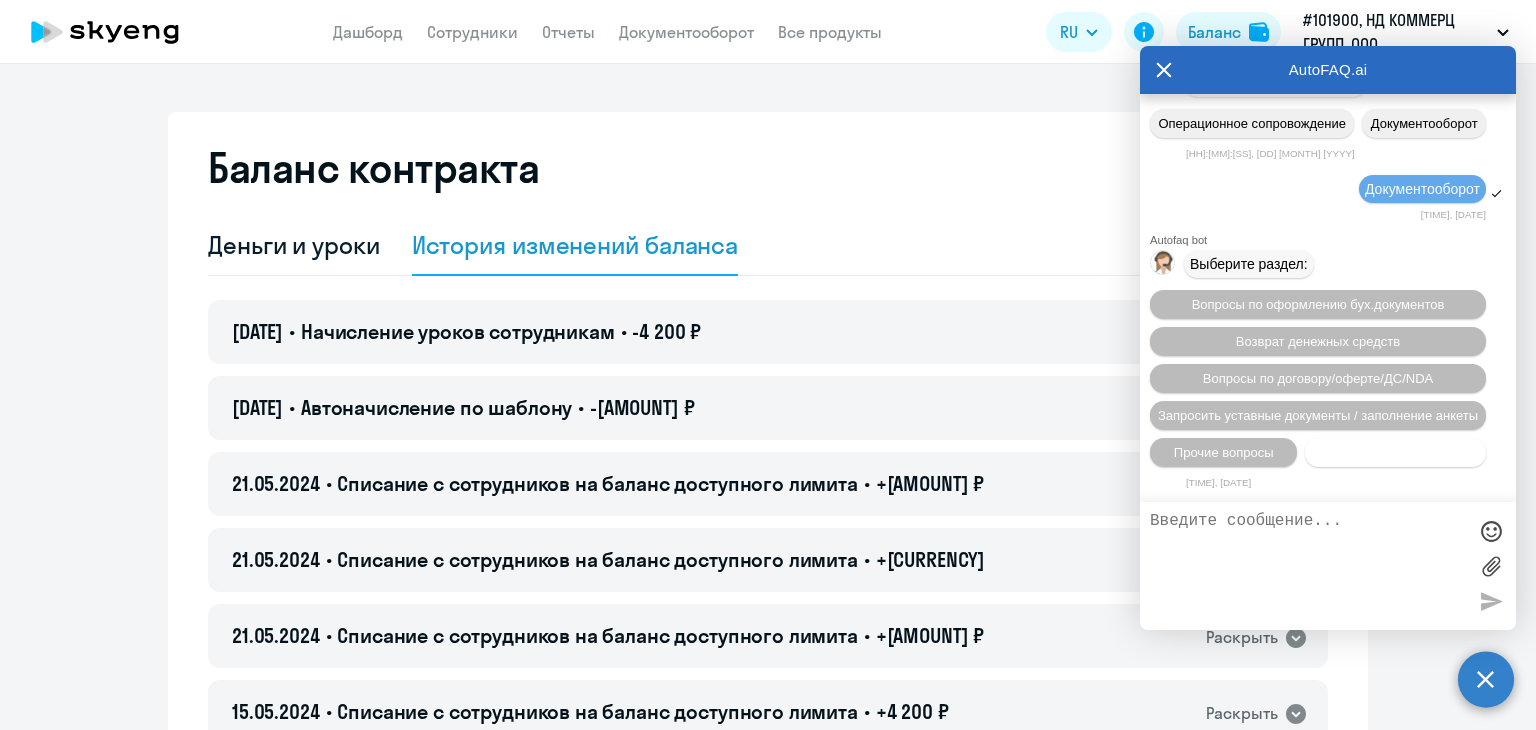 click on "Нет нужной категории" at bounding box center (1395, 452) 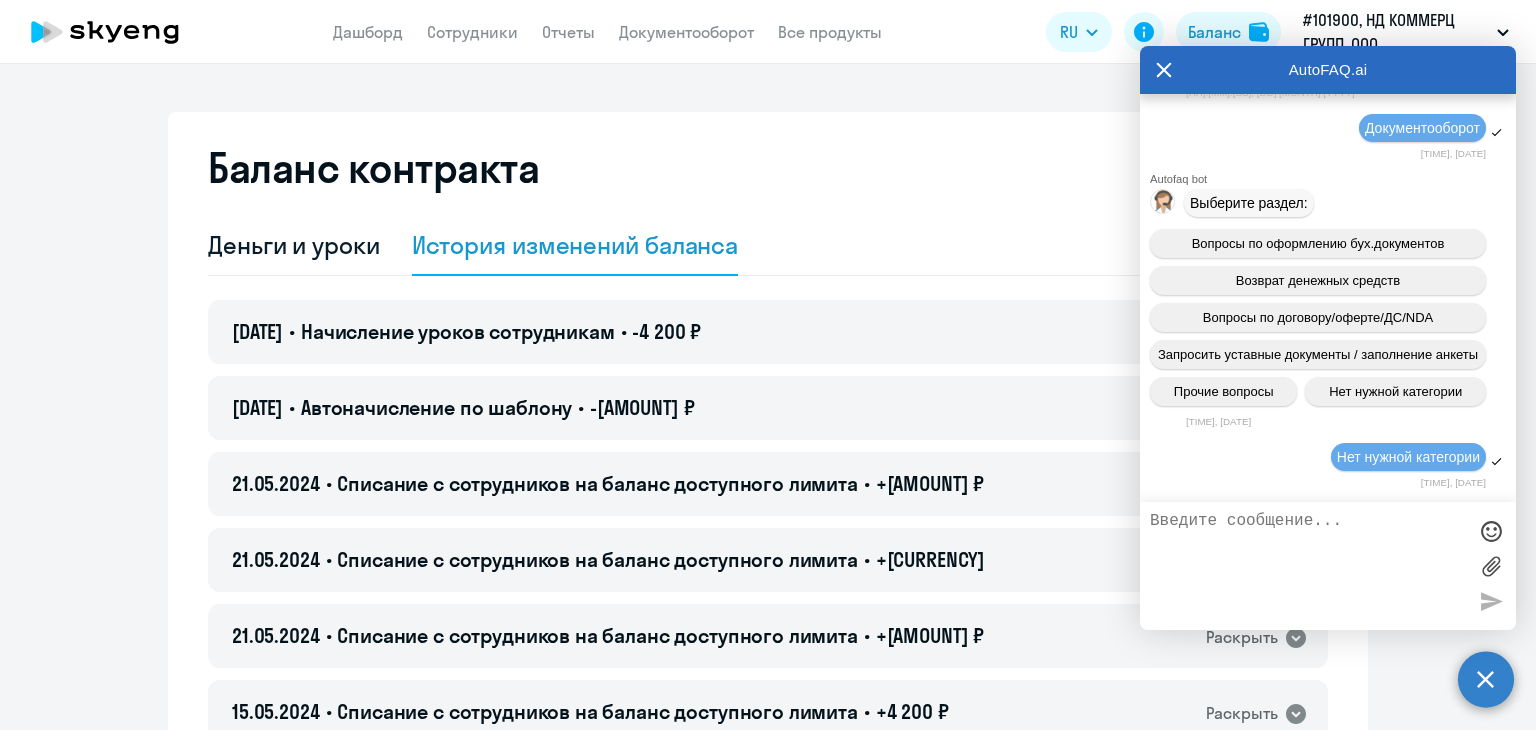 scroll, scrollTop: 3856, scrollLeft: 0, axis: vertical 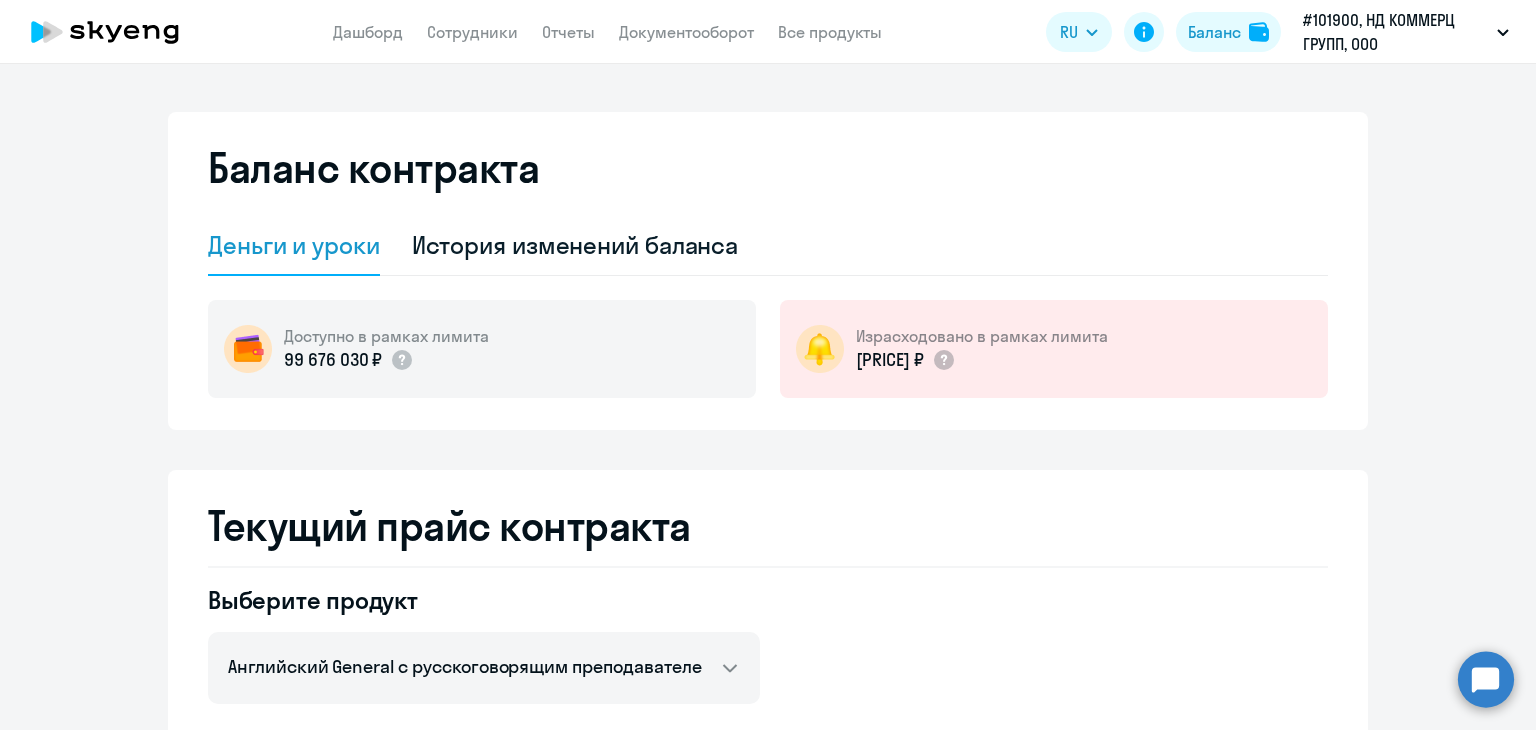 select on "english_adult_not_native_speaker" 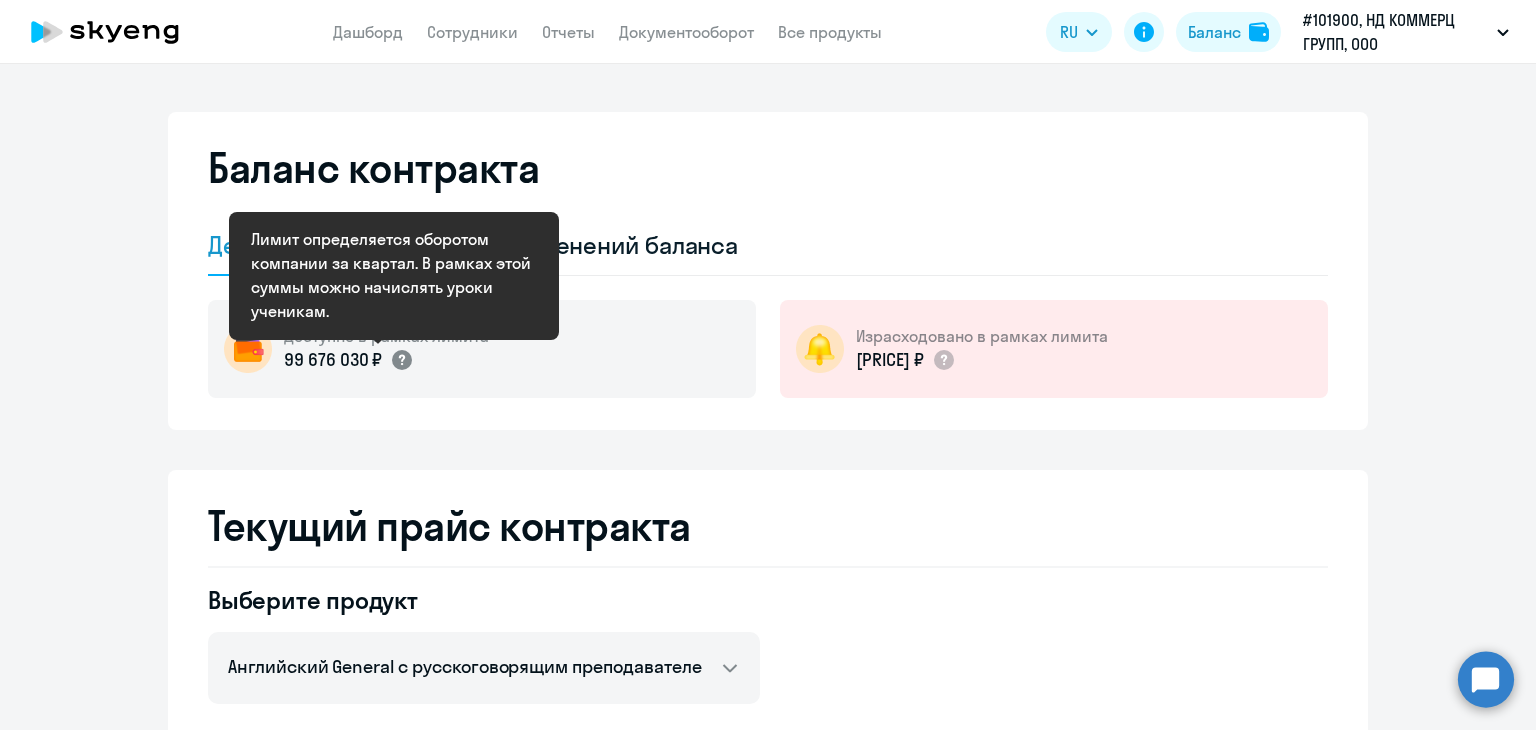 click 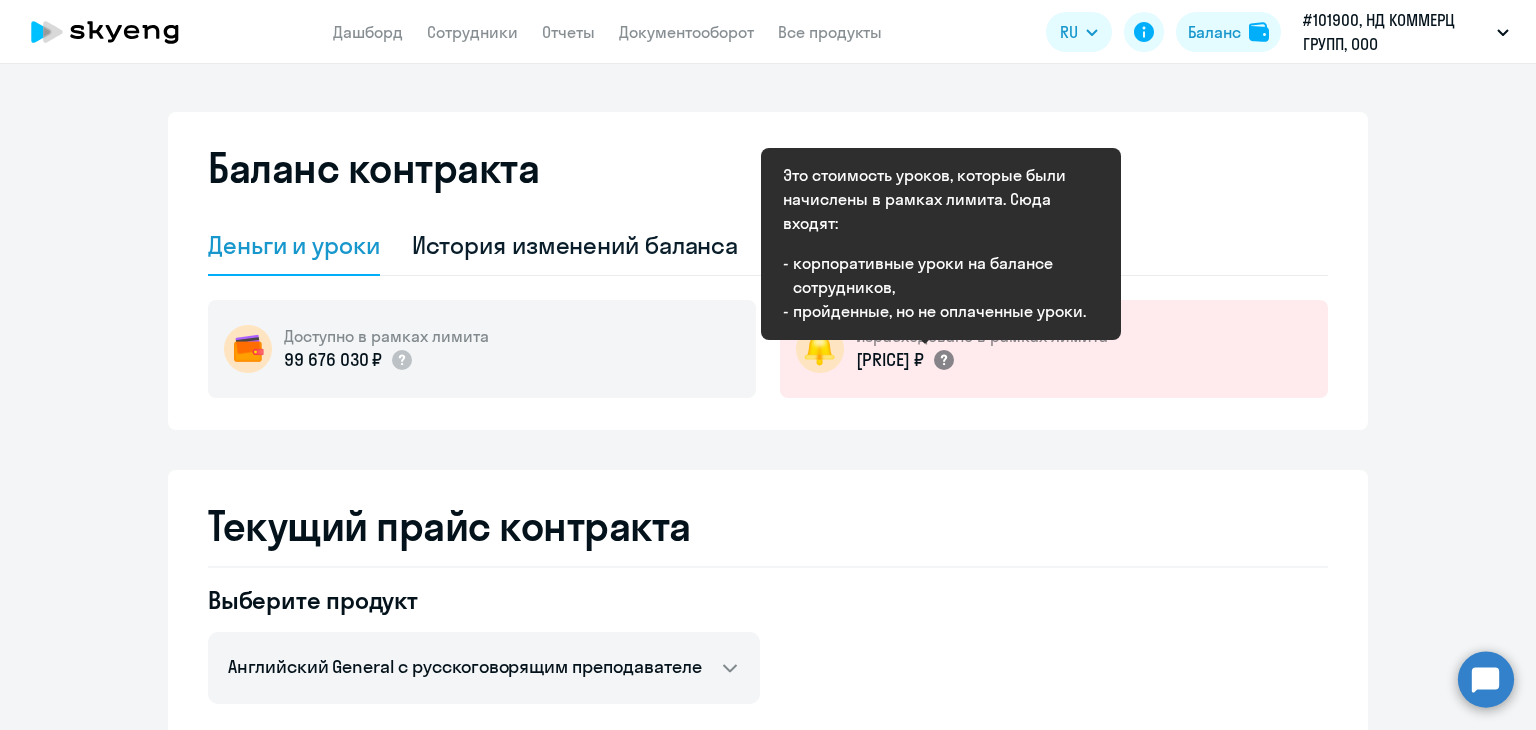 click 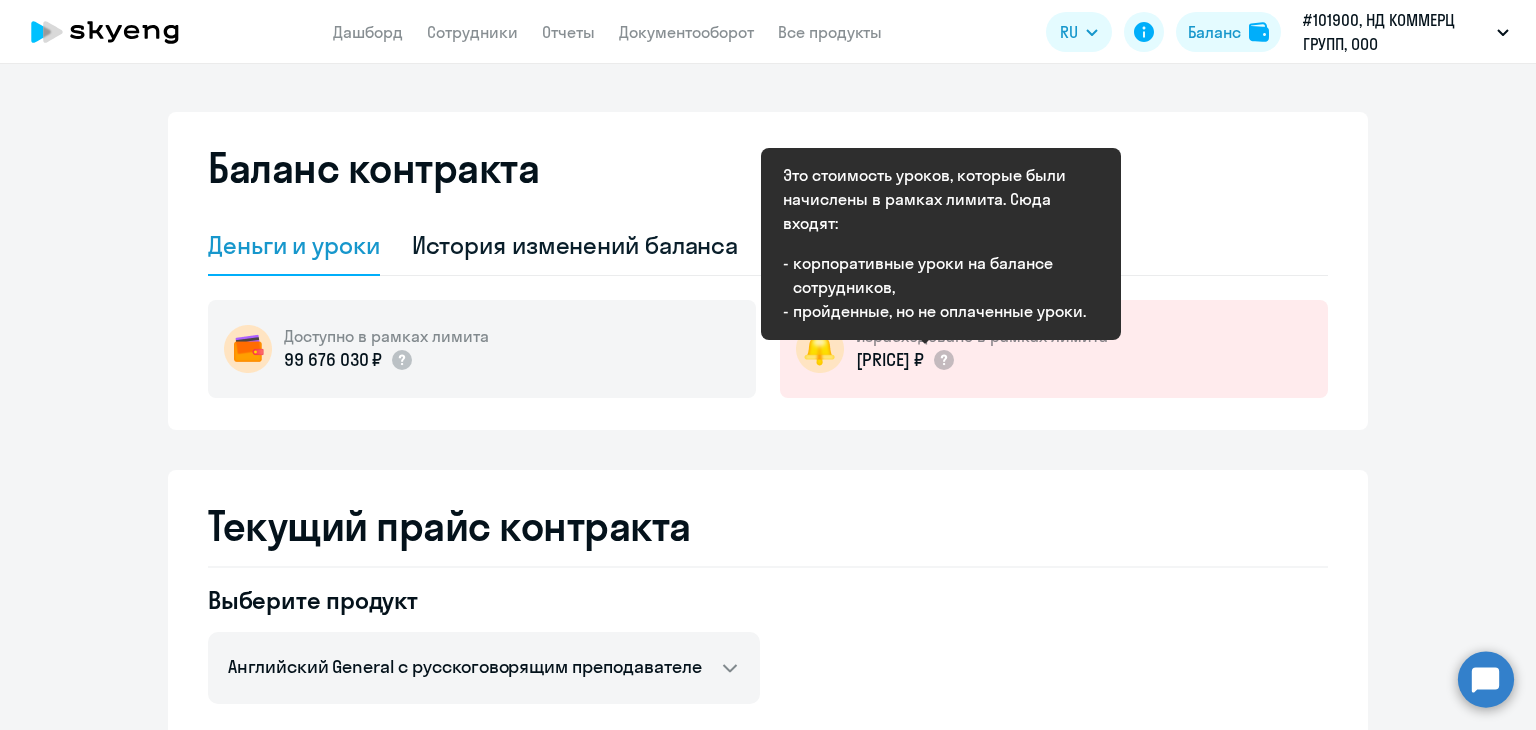 click on "[PRICE] ₽" 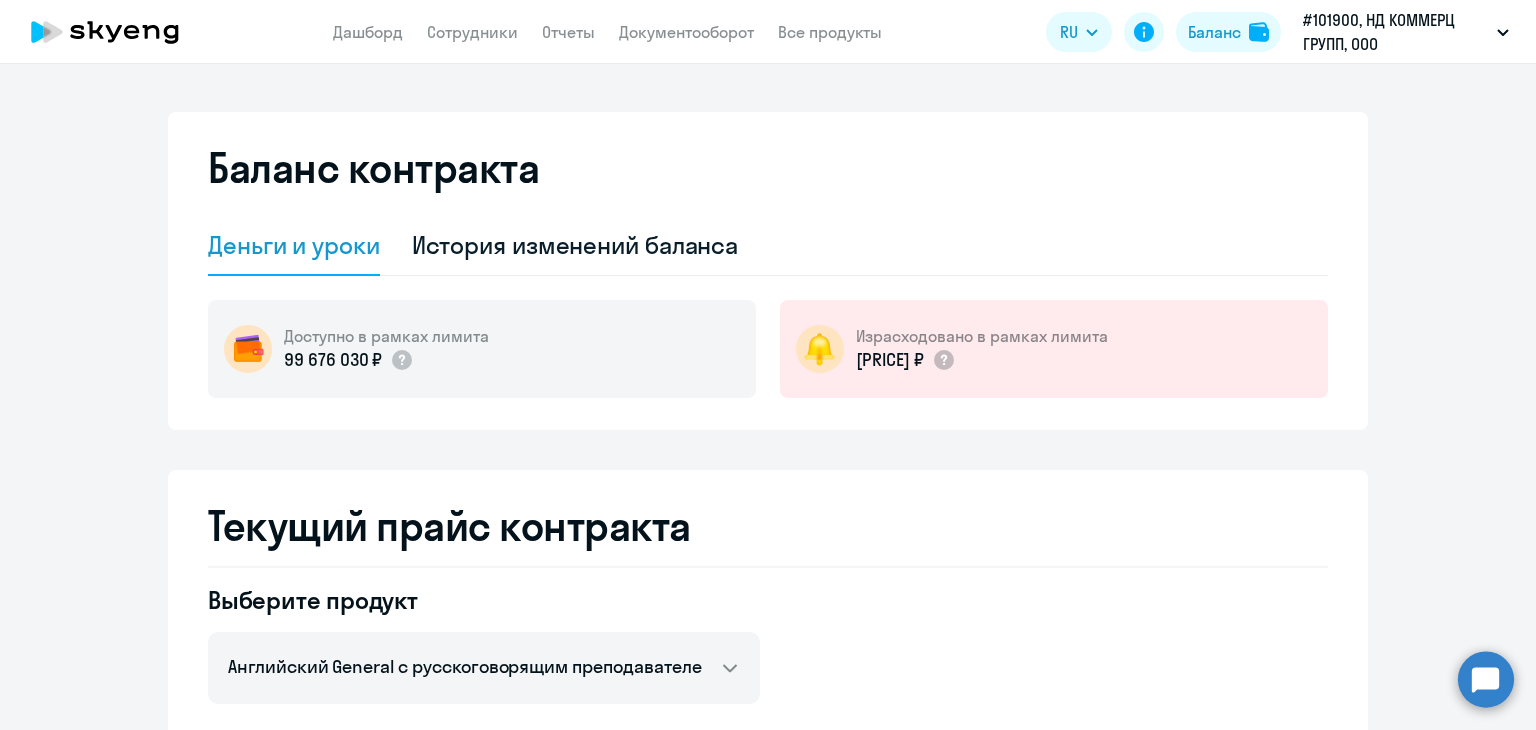 click 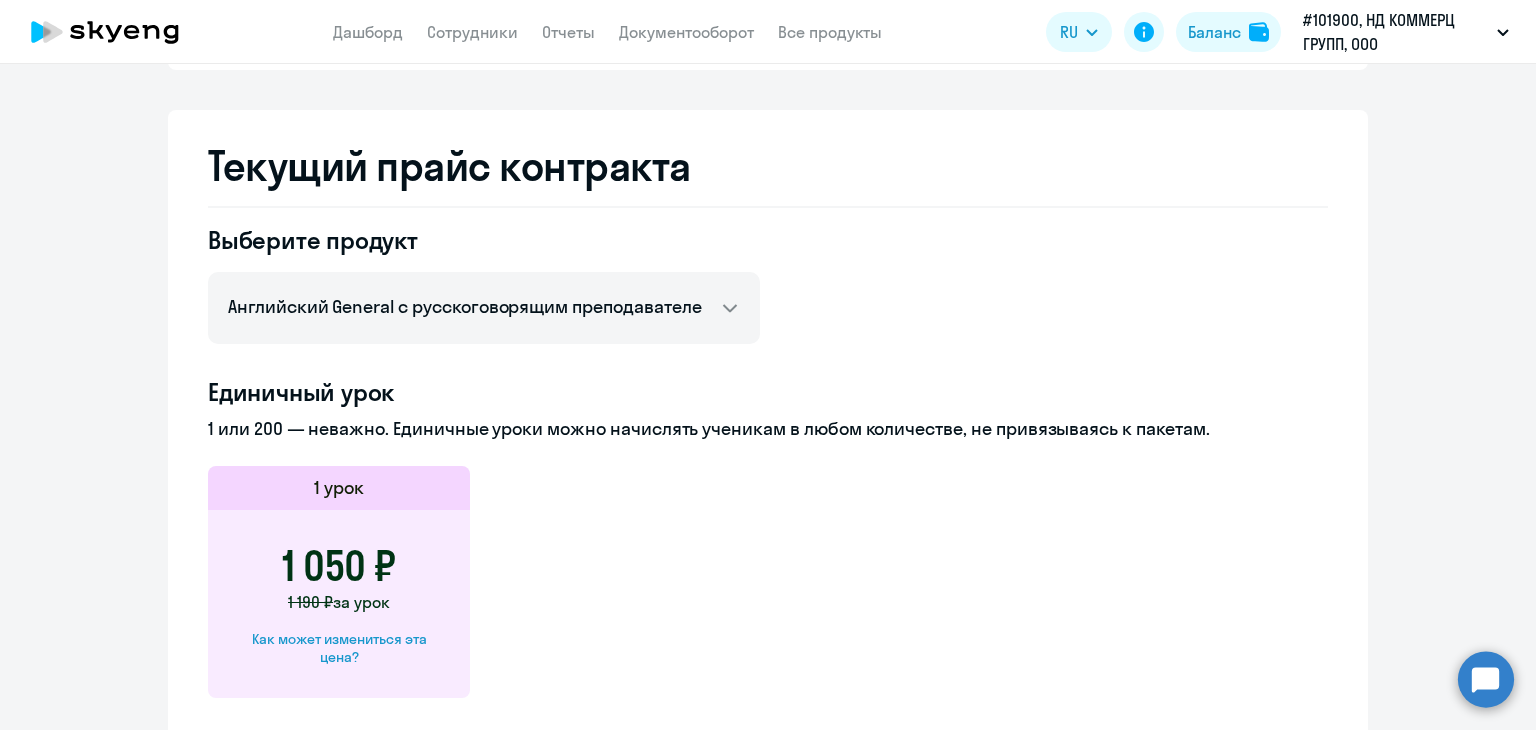 scroll, scrollTop: 0, scrollLeft: 0, axis: both 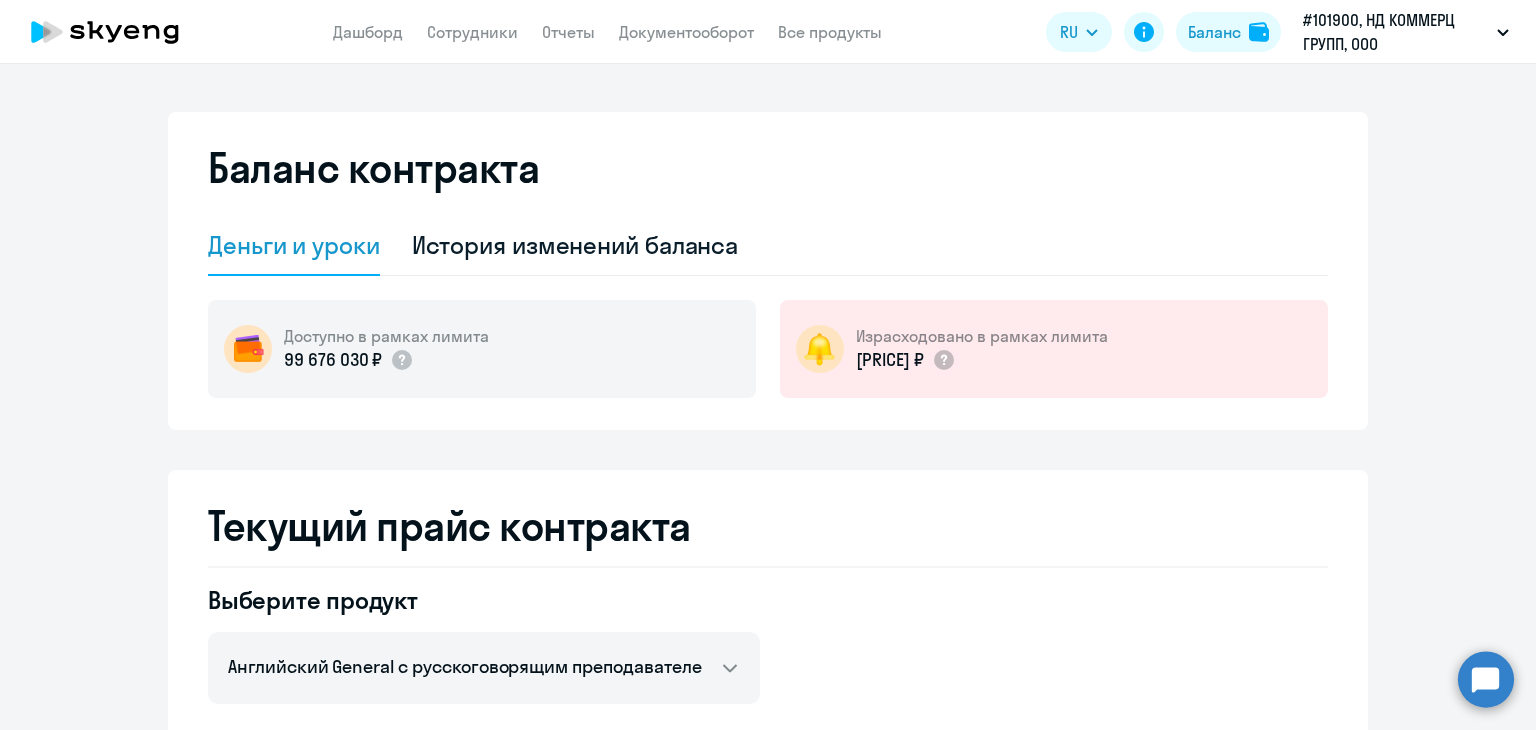 click on "Дашборд
Сотрудники
Отчеты
Документооборот
Все продукты
Дашборд Сотрудники Отчеты Документооборот Все продукты  RU
Баланс   #[NUMBER], [ORGANIZATION], ООО" at bounding box center [768, 32] 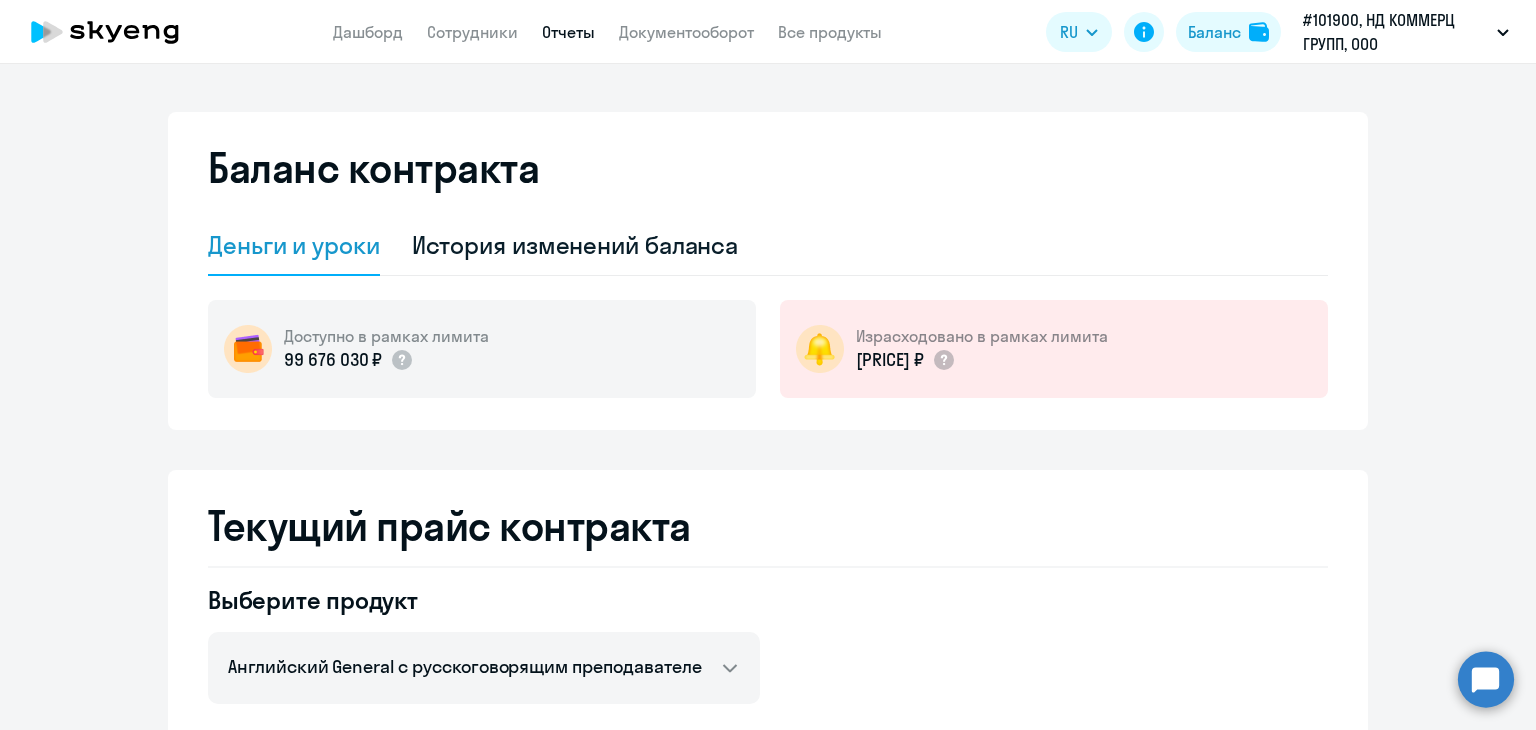 click on "Отчеты" at bounding box center (568, 32) 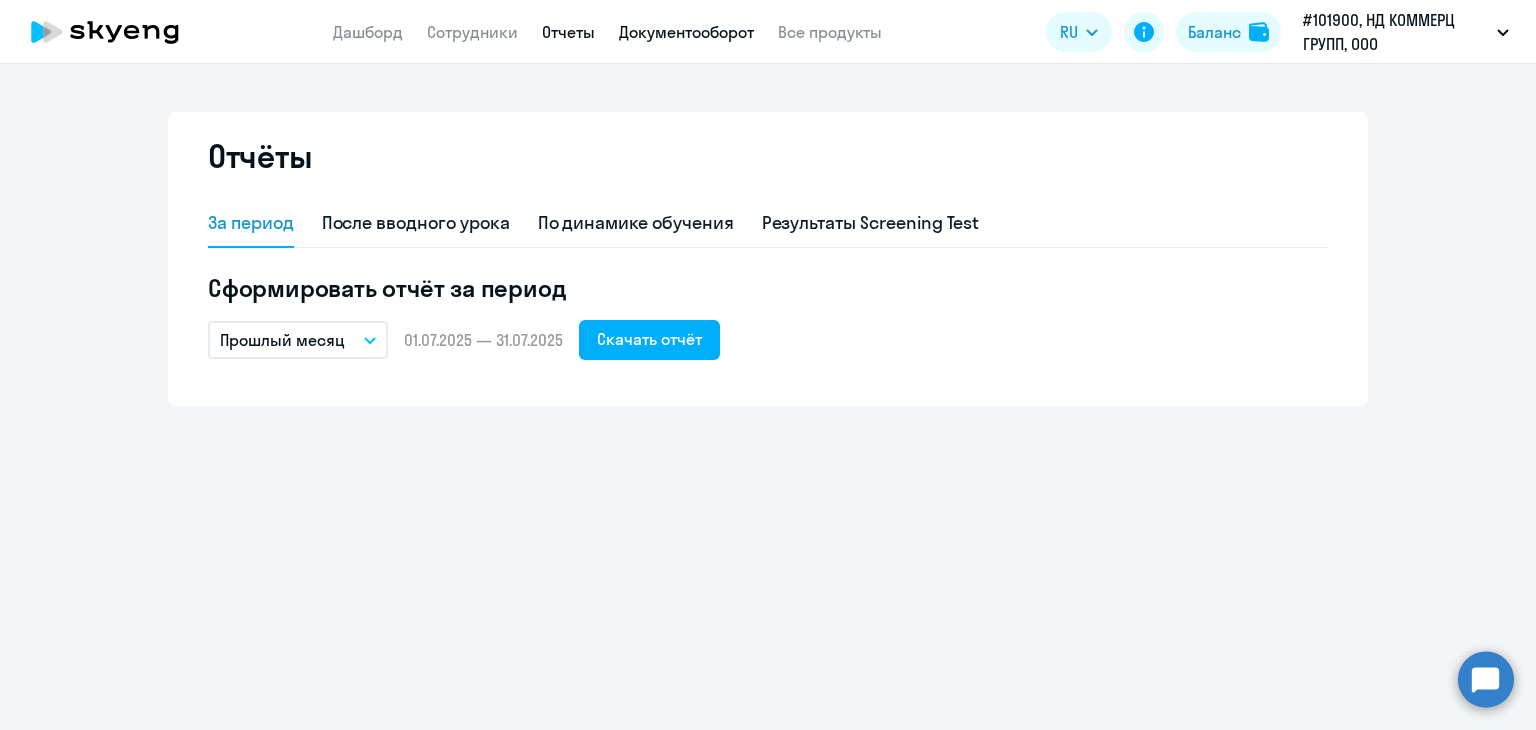 click on "Документооборот" at bounding box center (686, 32) 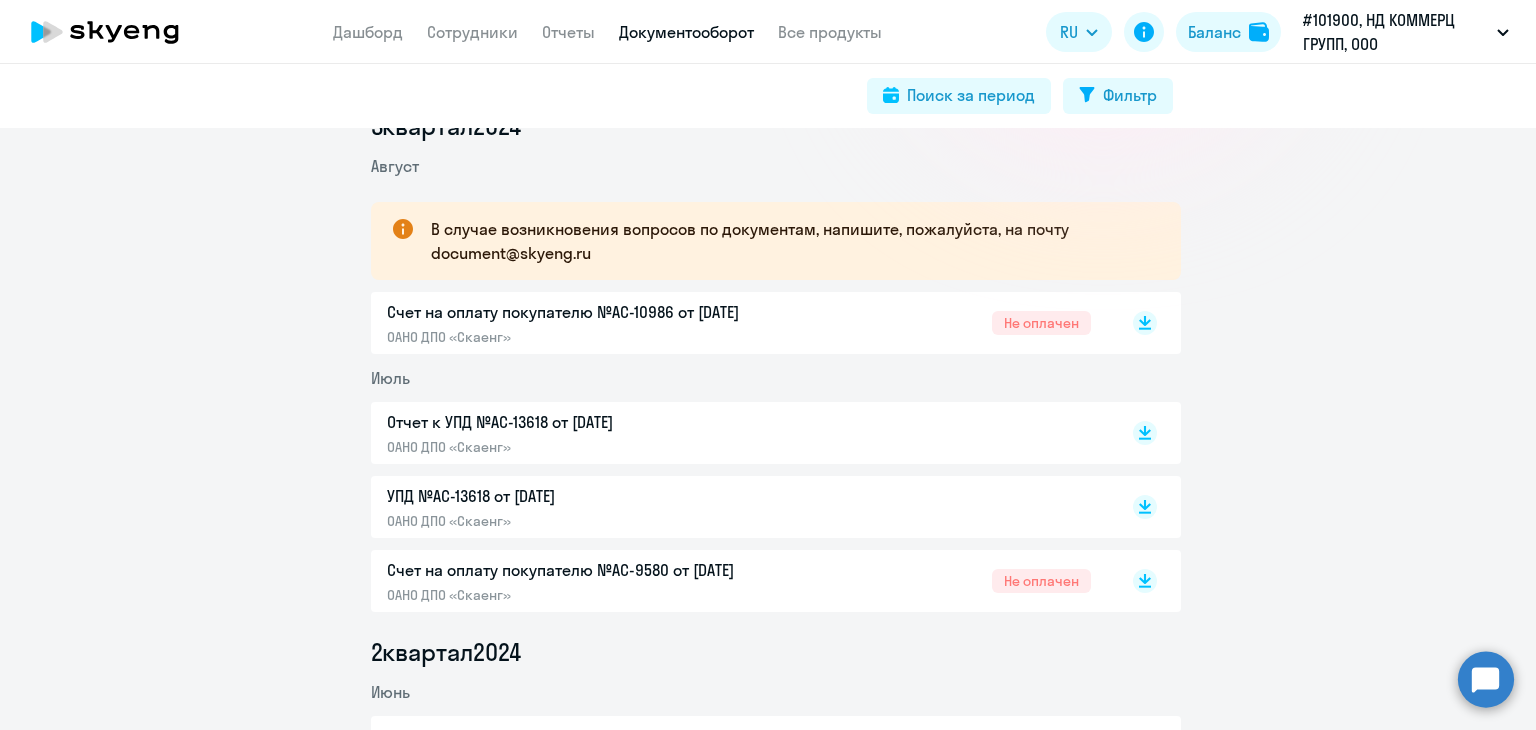 scroll, scrollTop: 300, scrollLeft: 0, axis: vertical 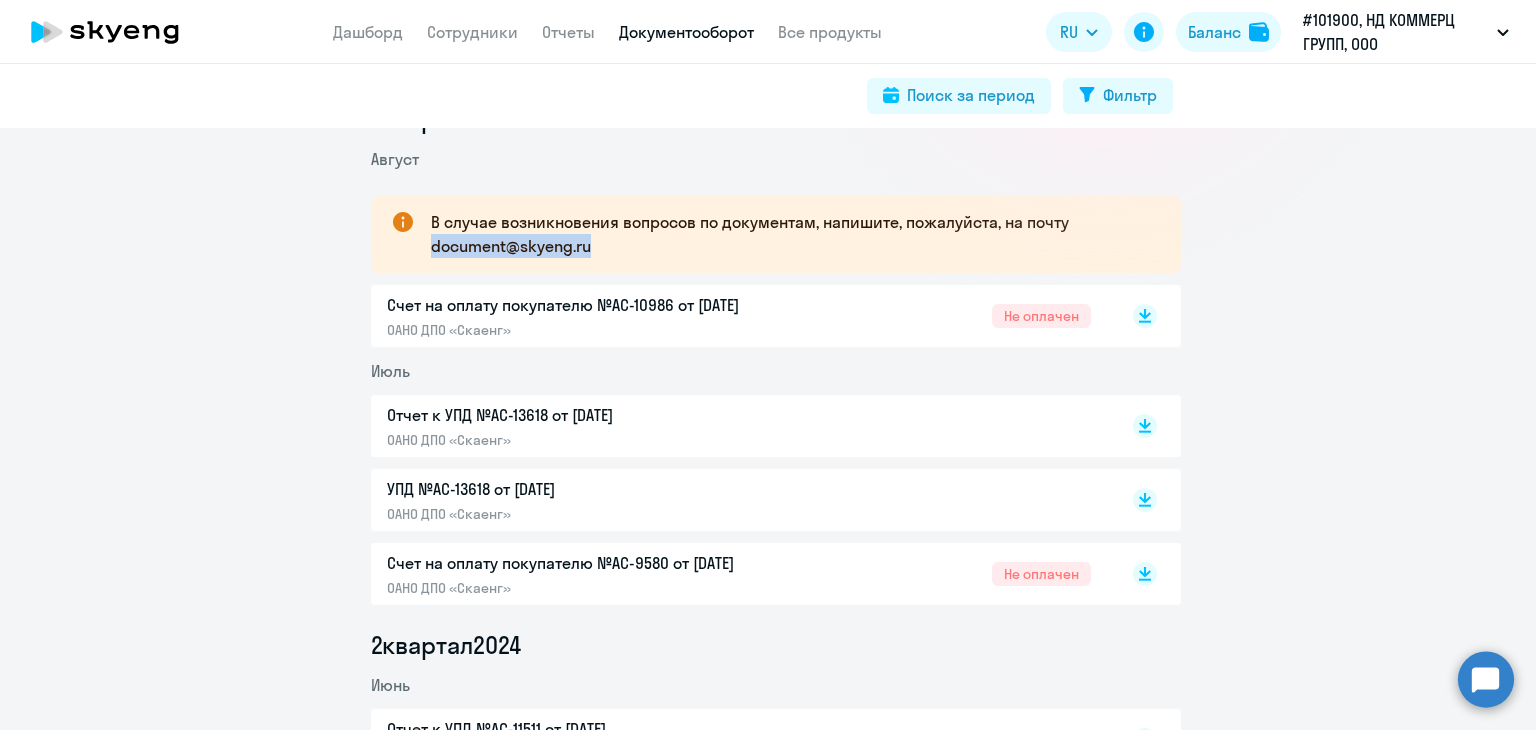 drag, startPoint x: 608, startPoint y: 249, endPoint x: 419, endPoint y: 242, distance: 189.12958 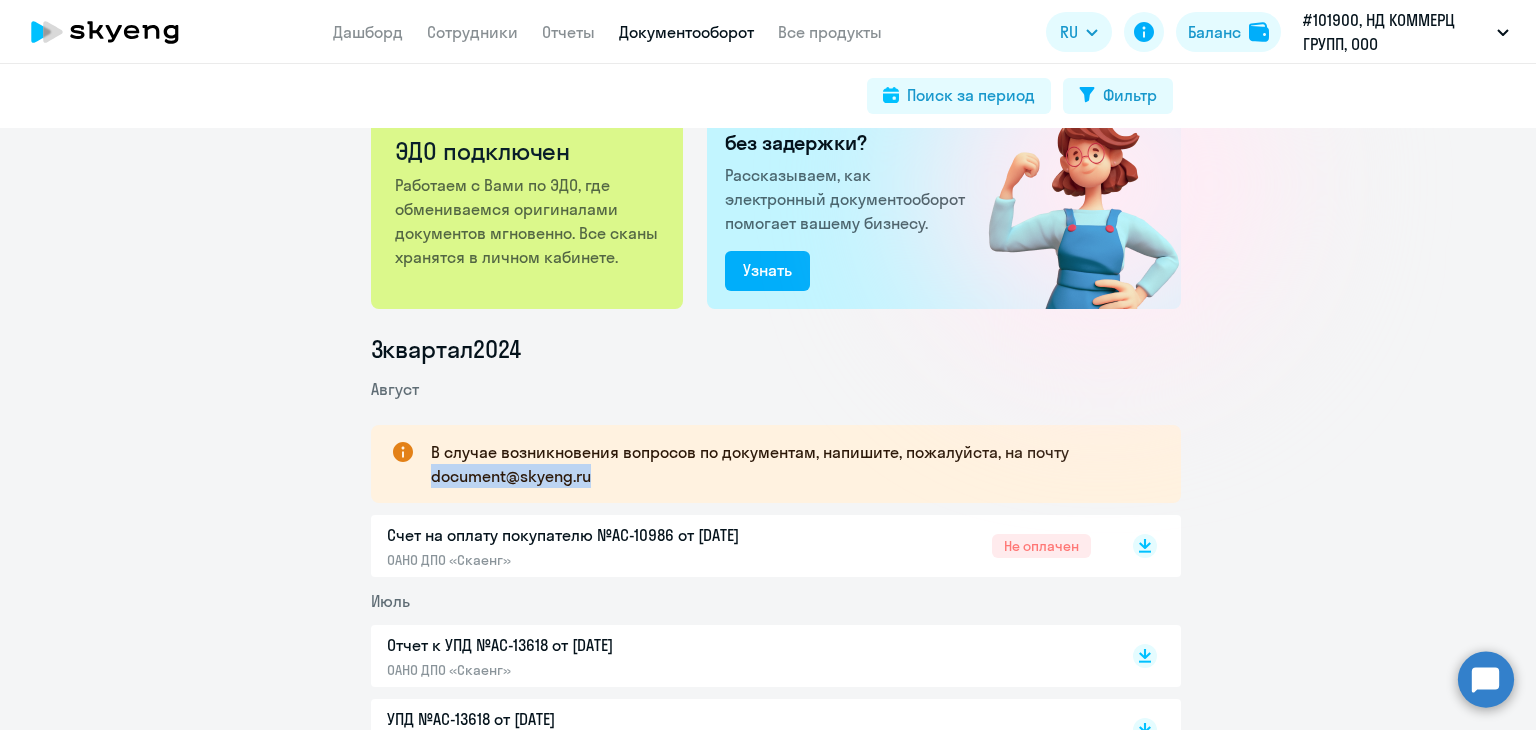 scroll, scrollTop: 100, scrollLeft: 0, axis: vertical 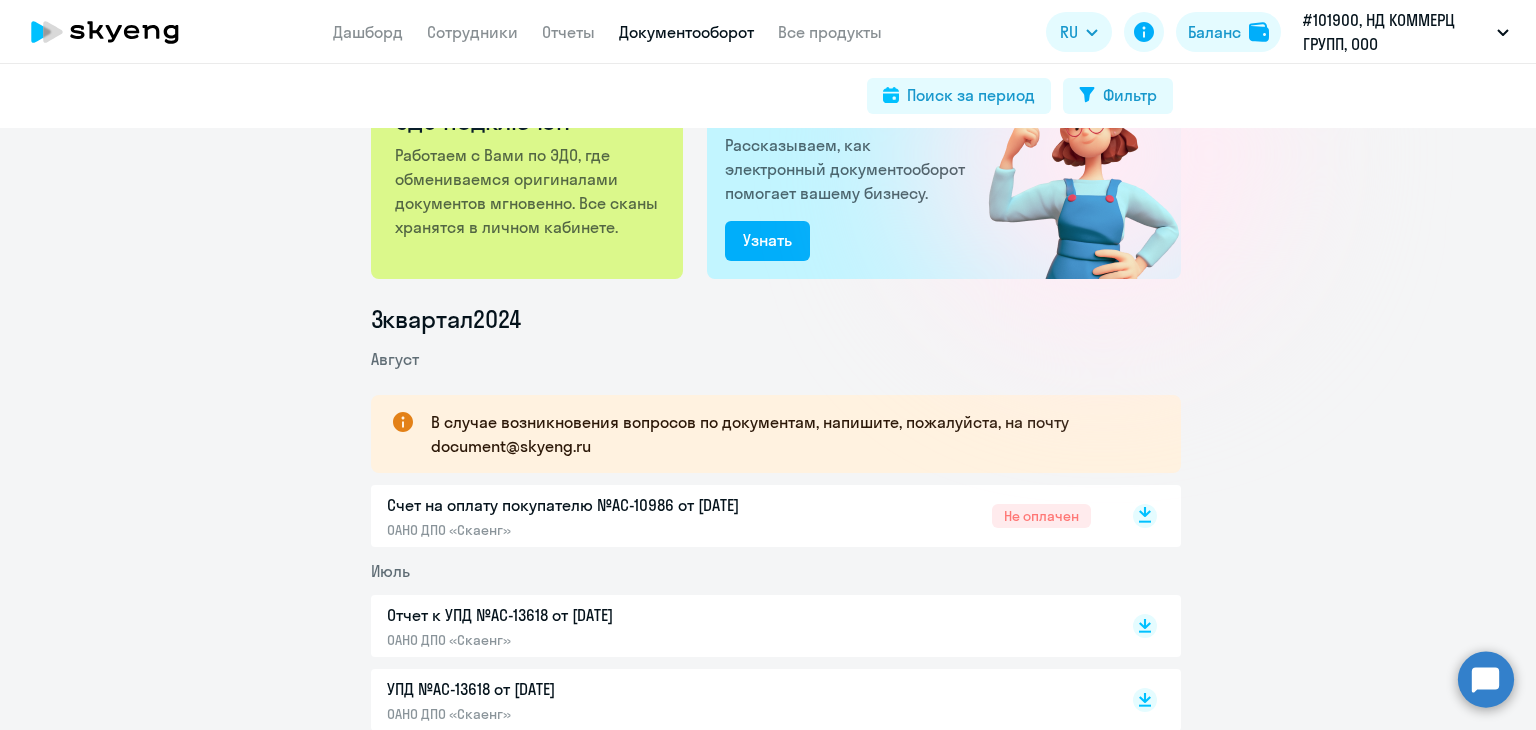 click 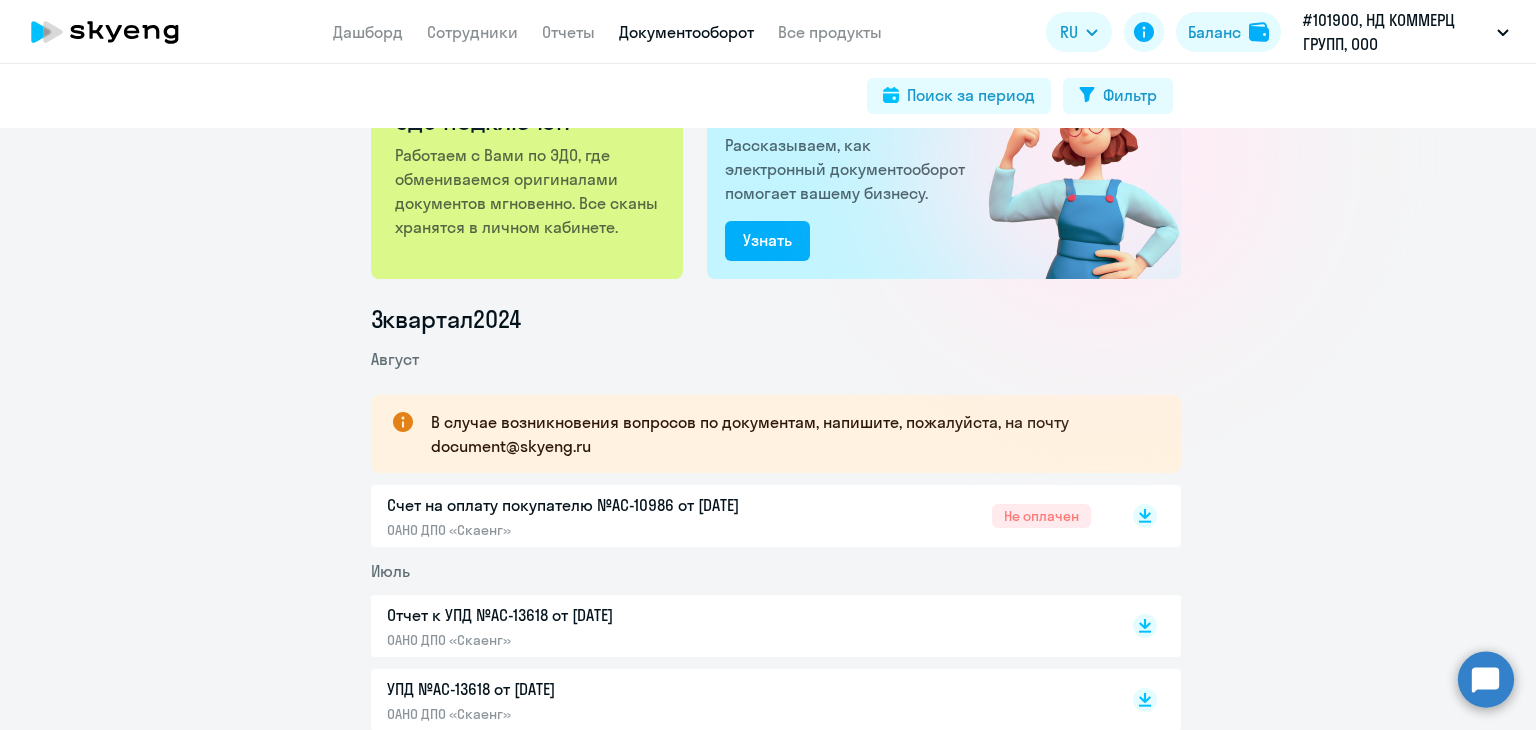 click on "3  квартал  2024  Август
В случае возникновения вопросов по документам, напишите, пожалуйста, на почту [EMAIL]  Счет на оплату покупателю №AC-10986 от [DATE]  [ORGANIZATION]  Не оплачен
Июль  Отчет к УПД №AC-13618 от [DATE]  [ORGANIZATION]
УПД №AC-13618 от [DATE]  [ORGANIZATION]
Счет на оплату покупателю №AC-9580 от [DATE]  [ORGANIZATION]  Не оплачен
2  квартал  2024  Июнь  Отчет к УПД №AC-11511 от [DATE]  [ORGANIZATION]
УПД №AC-11511 от [DATE]  [ORGANIZATION]
Счет на оплату покупателю №AC-8098 от [DATE]  [ORGANIZATION]  Не оплачен
Май" 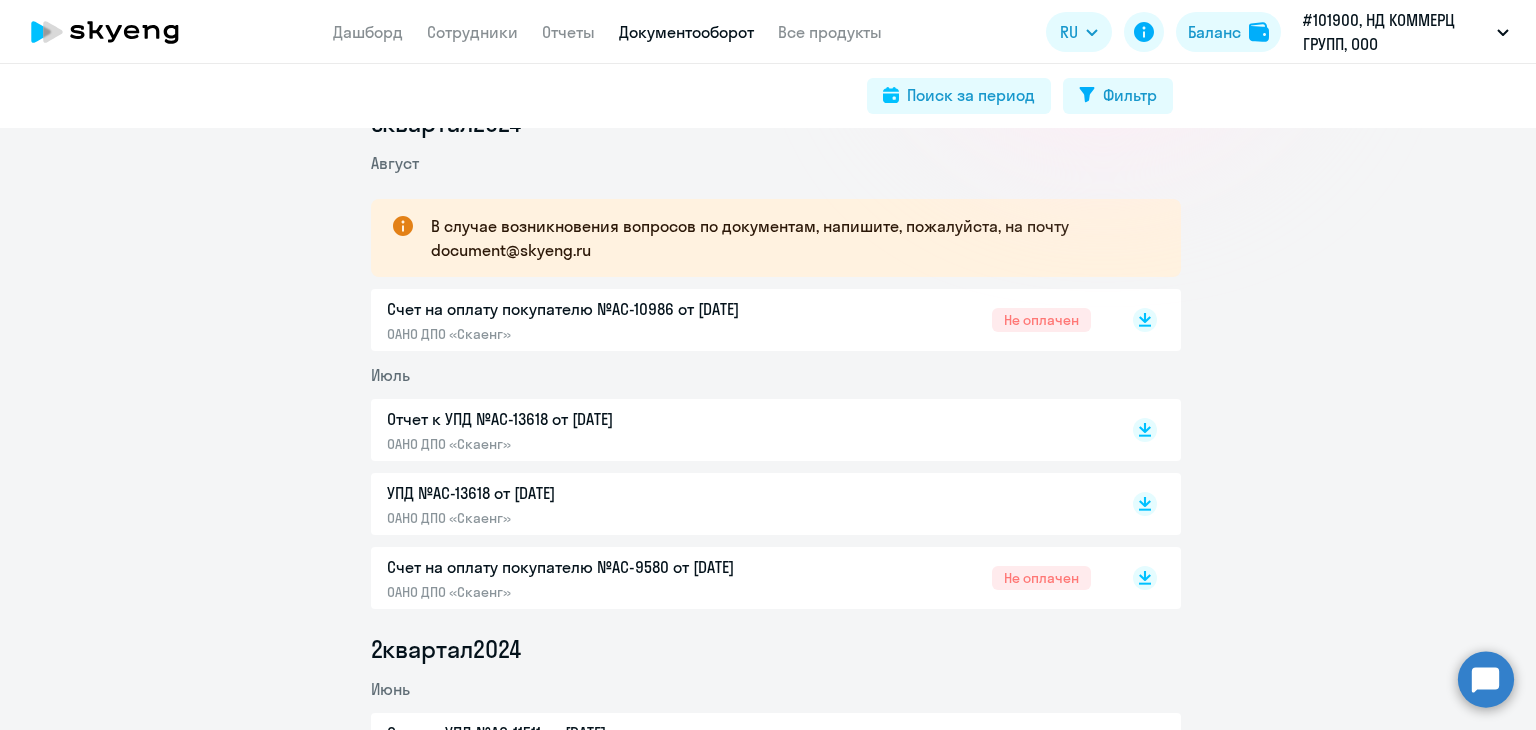 scroll, scrollTop: 300, scrollLeft: 0, axis: vertical 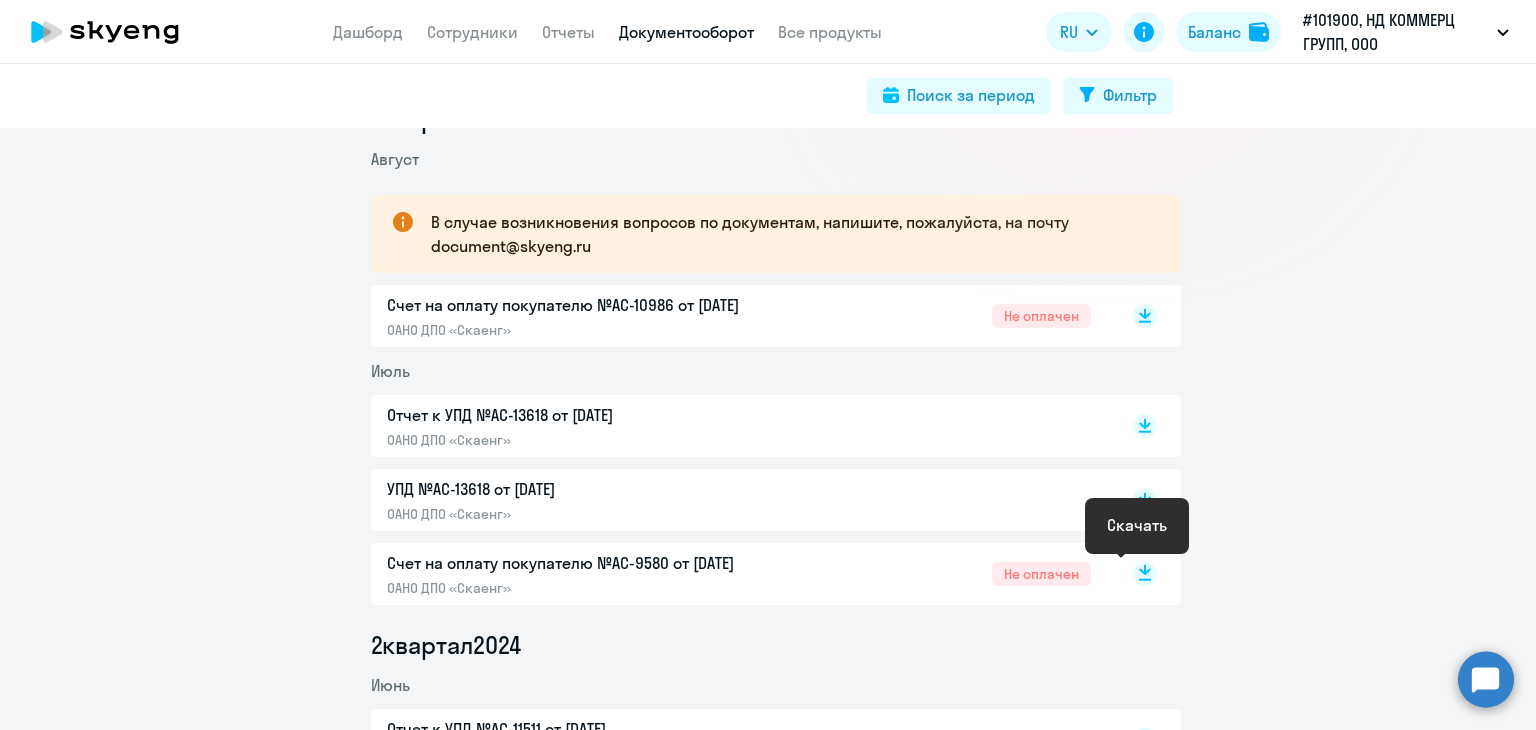 click 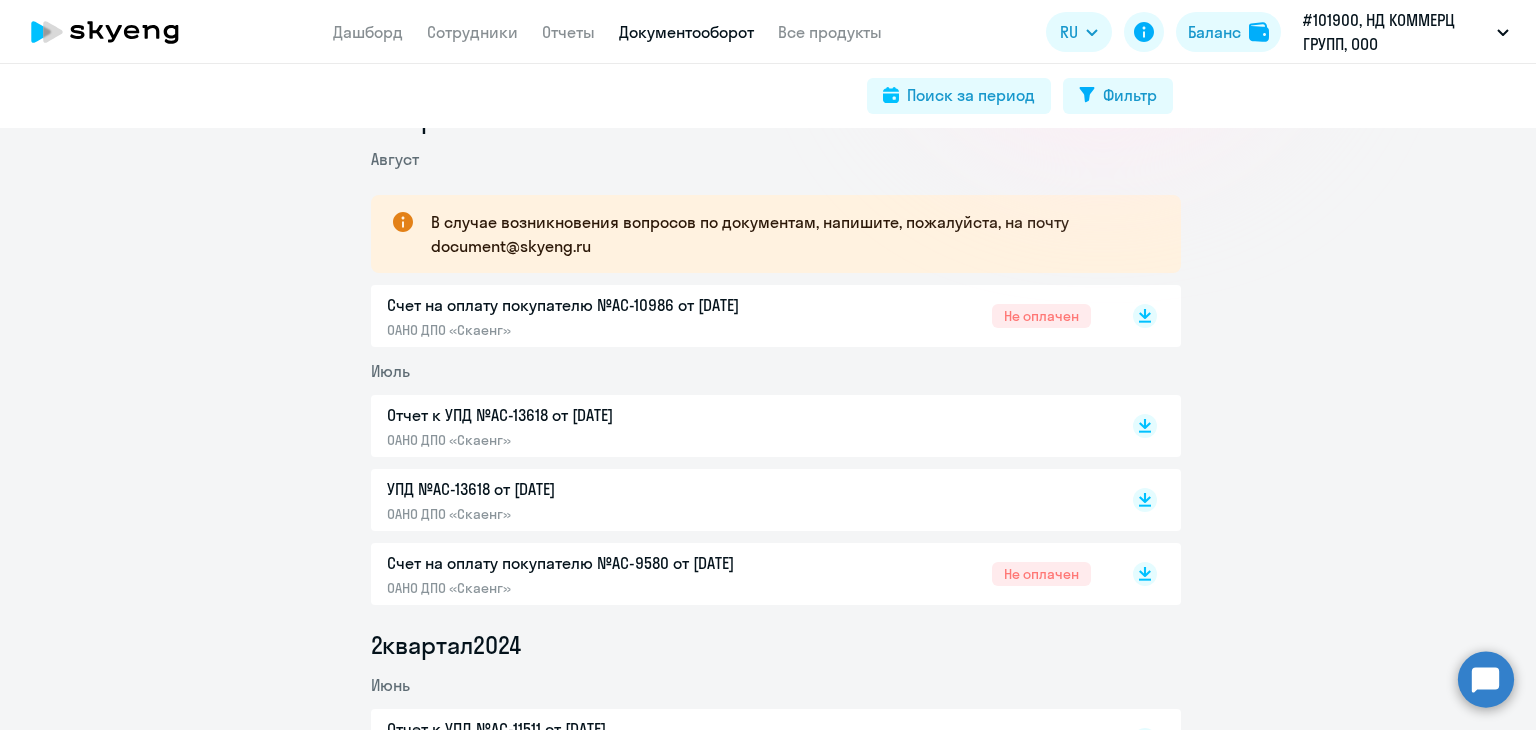 click on "3  квартал  2024  Август
В случае возникновения вопросов по документам, напишите, пожалуйста, на почту [EMAIL]  Счет на оплату покупателю №AC-10986 от [DATE]  [ORGANIZATION]  Не оплачен
Июль  Отчет к УПД №AC-13618 от [DATE]  [ORGANIZATION]
УПД №AC-13618 от [DATE]  [ORGANIZATION]
Счет на оплату покупателю №AC-9580 от [DATE]  [ORGANIZATION]  Не оплачен
2  квартал  2024  Июнь  Отчет к УПД №AC-11511 от [DATE]  [ORGANIZATION]
УПД №AC-11511 от [DATE]  [ORGANIZATION]
Счет на оплату покупателю №AC-8098 от [DATE]  [ORGANIZATION]  Не оплачен
Май" 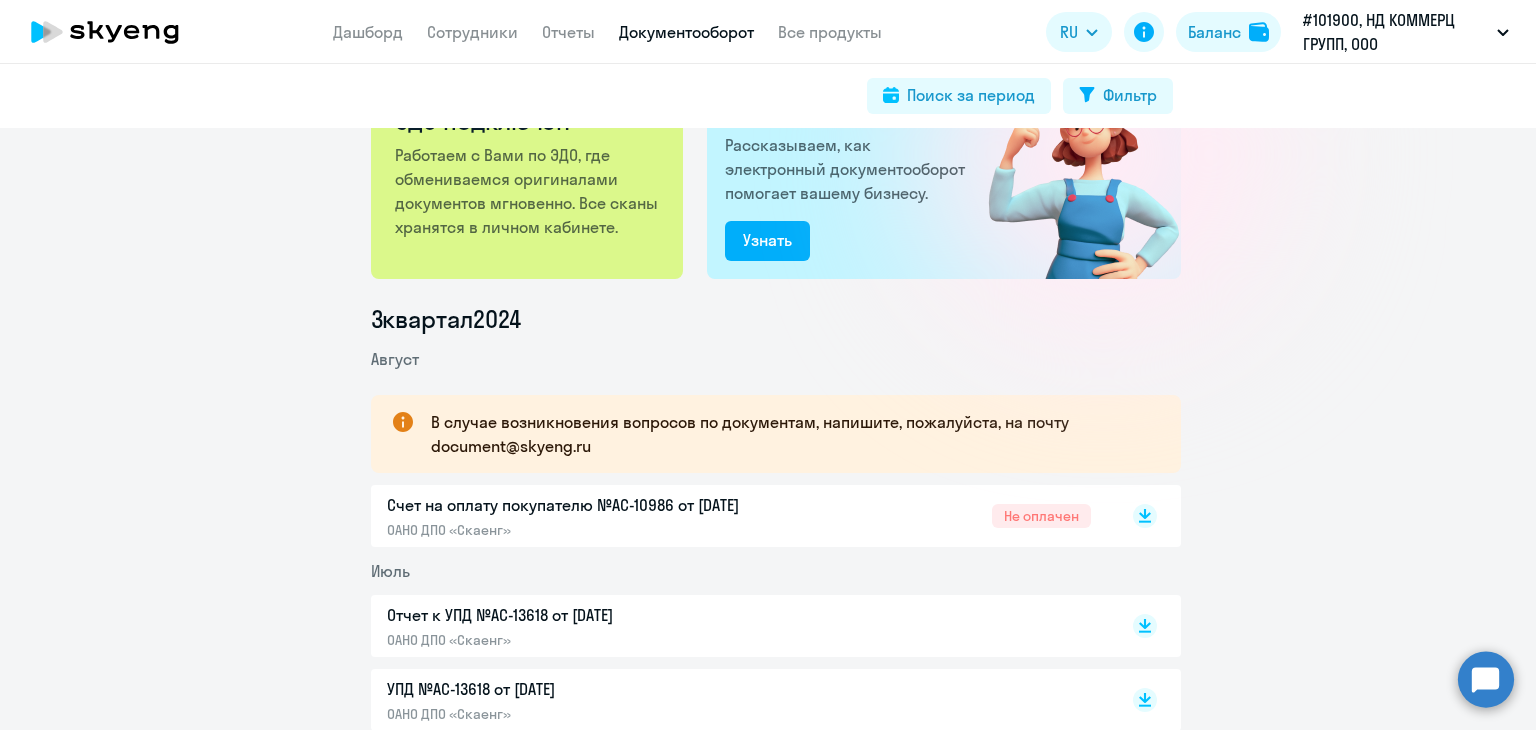 scroll, scrollTop: 0, scrollLeft: 0, axis: both 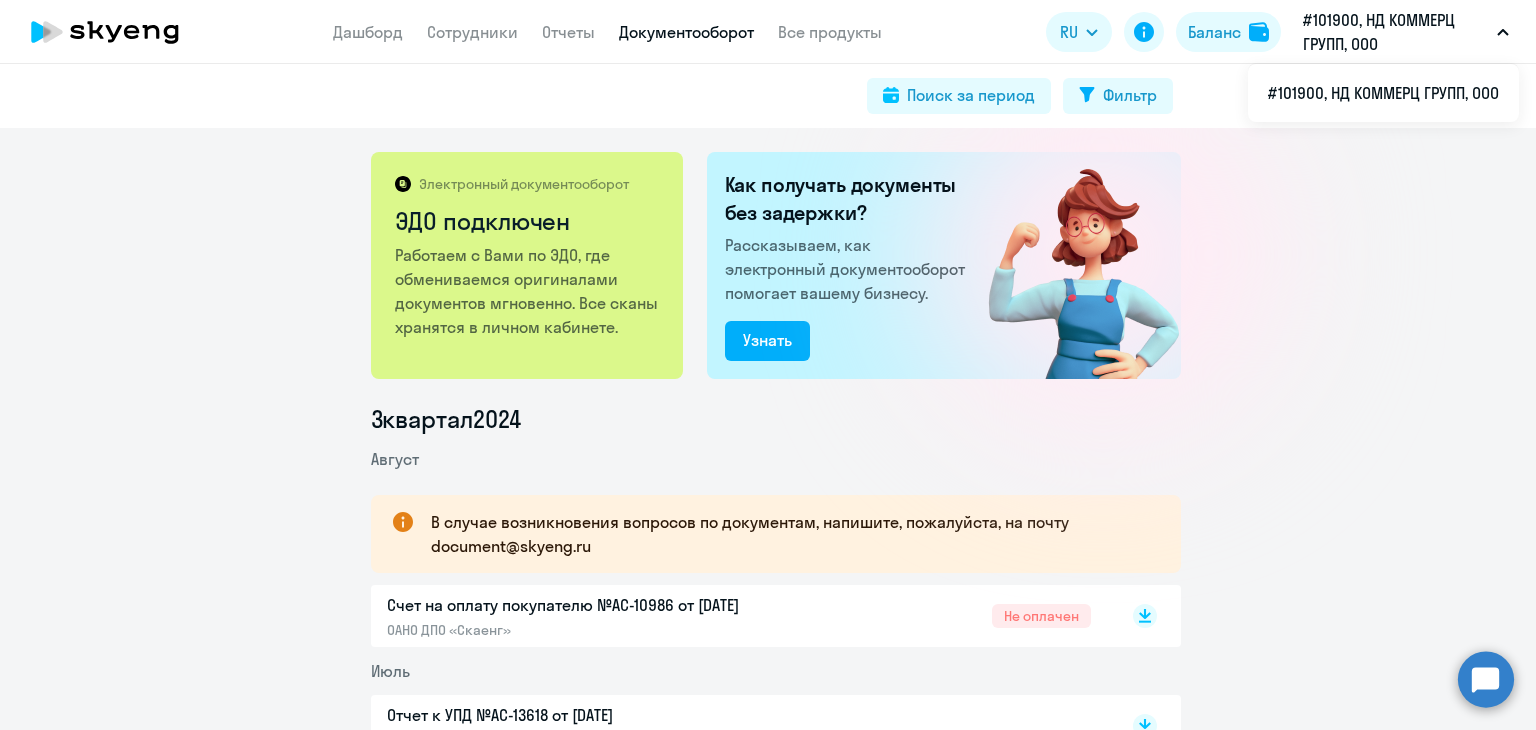 click on "#101900, НД КОММЕРЦ ГРУПП, ООО" at bounding box center (1396, 32) 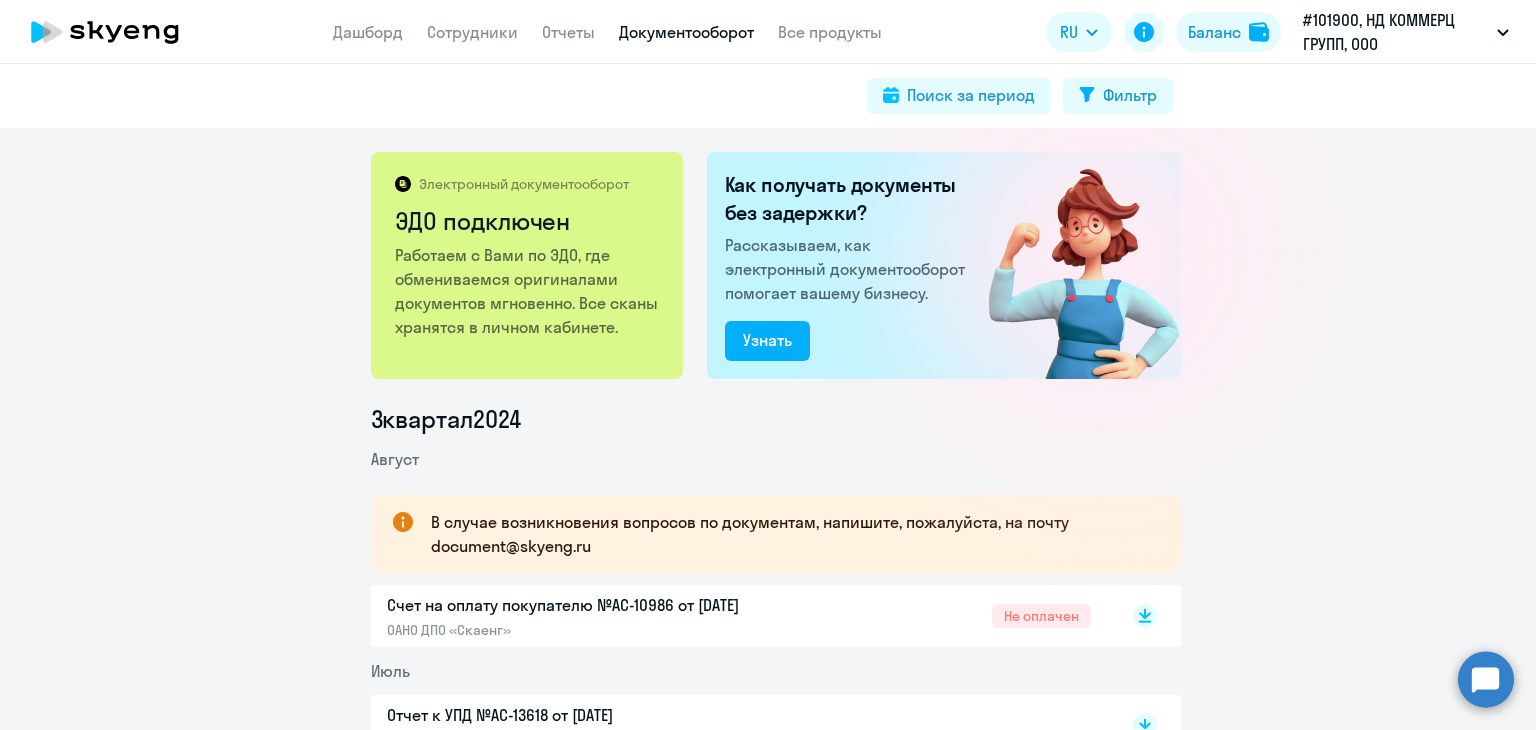 drag, startPoint x: 1305, startPoint y: 14, endPoint x: 1398, endPoint y: 59, distance: 103.315056 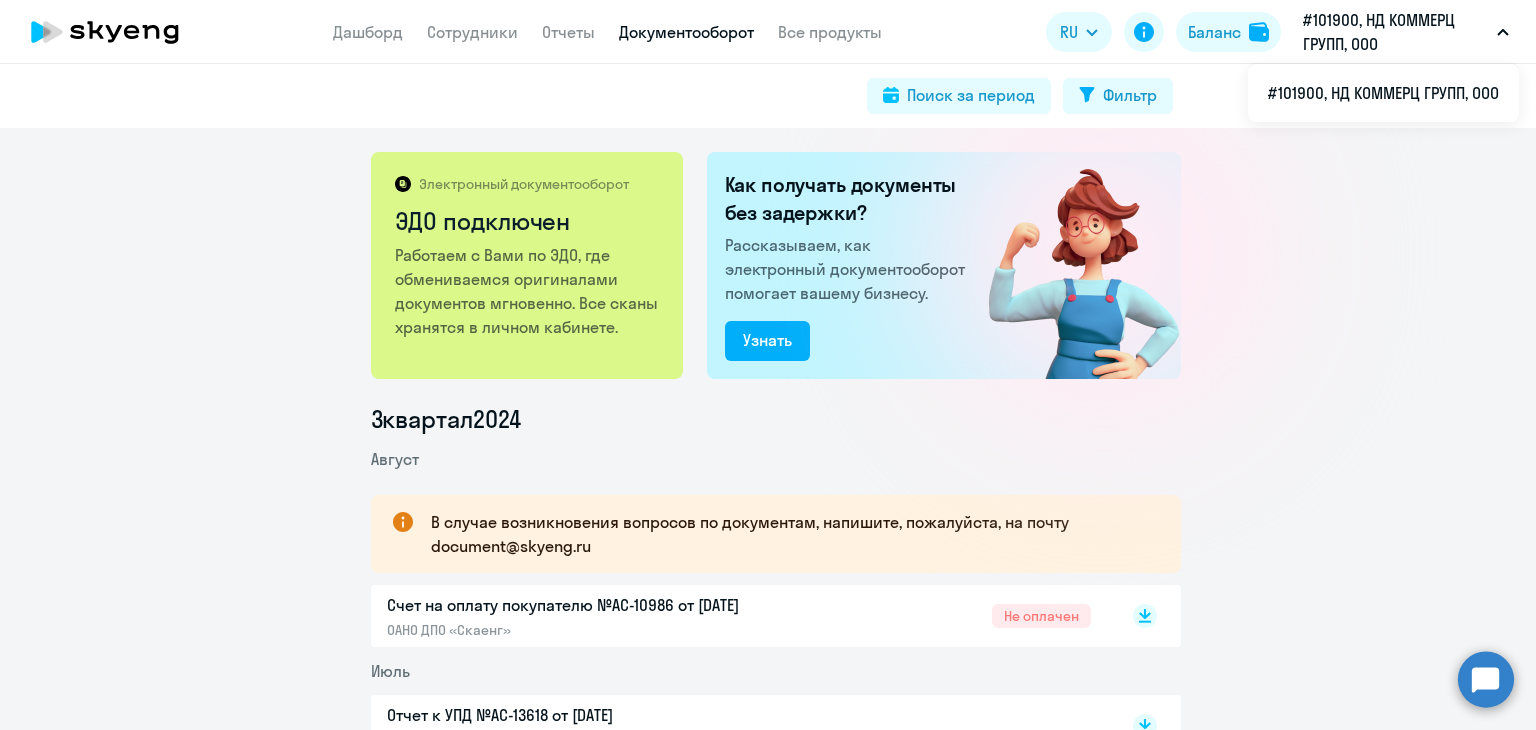 click on "#101900, НД КОММЕРЦ ГРУПП, ООО" at bounding box center [1396, 32] 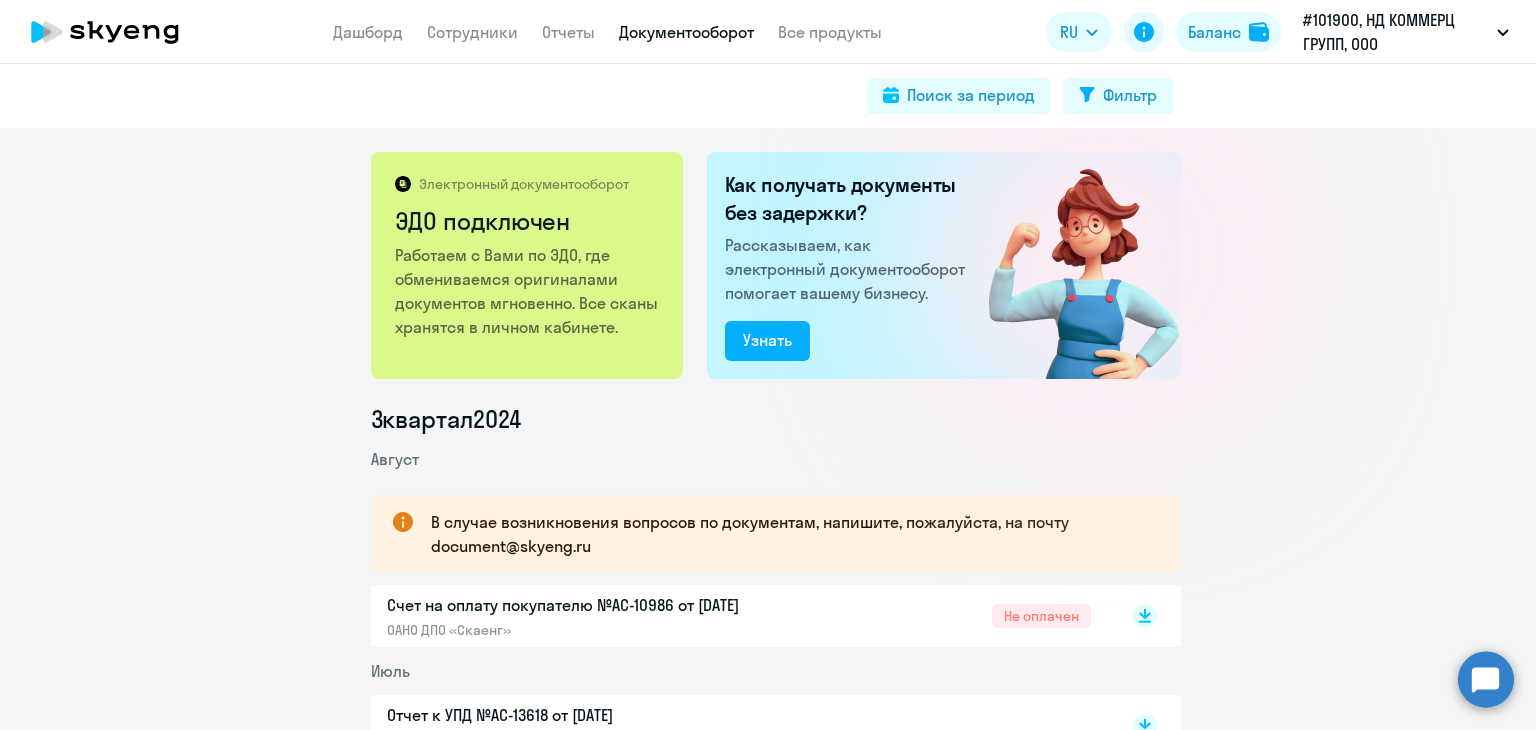 click on "#101900, НД КОММЕРЦ ГРУПП, ООО" at bounding box center [1406, 32] 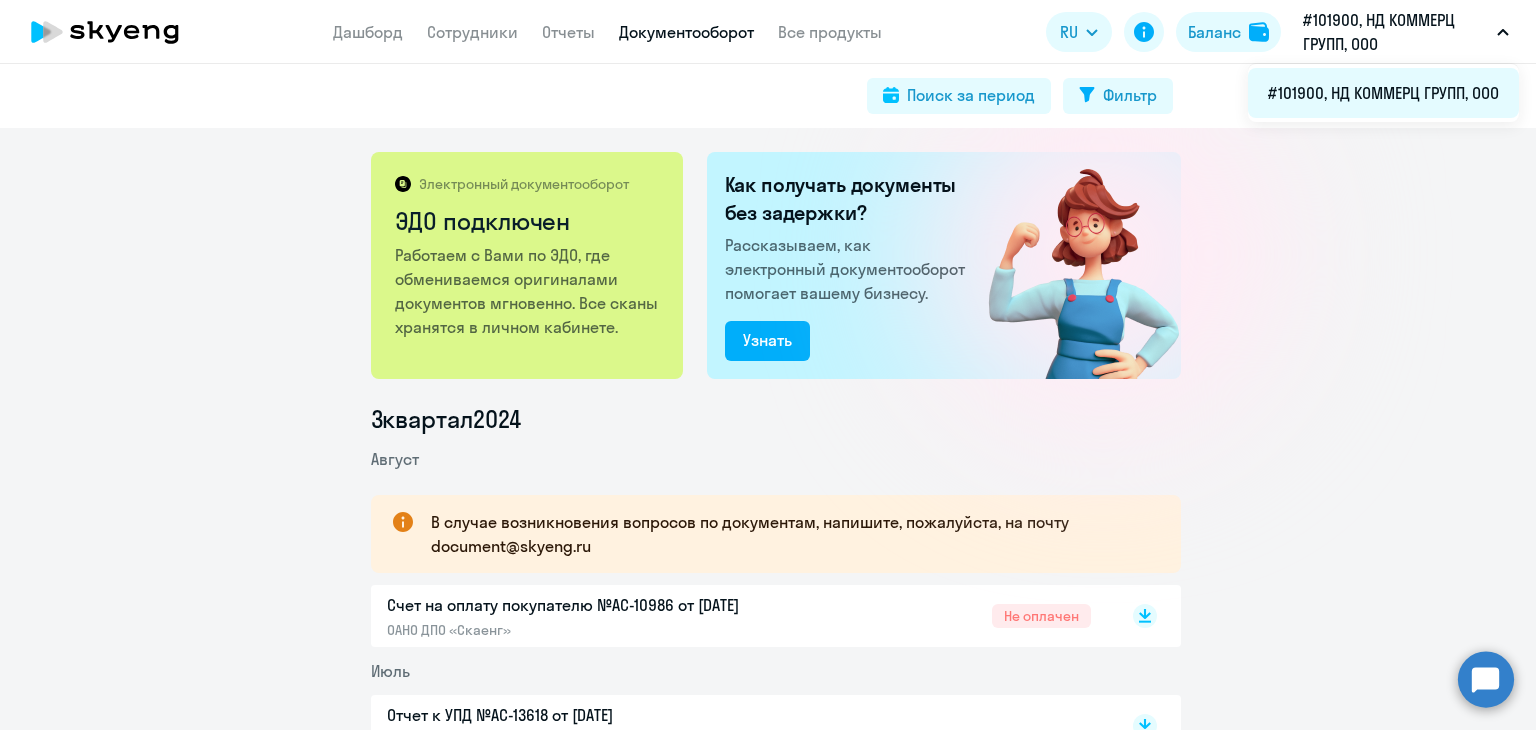 drag, startPoint x: 1270, startPoint y: 92, endPoint x: 1396, endPoint y: 105, distance: 126.66886 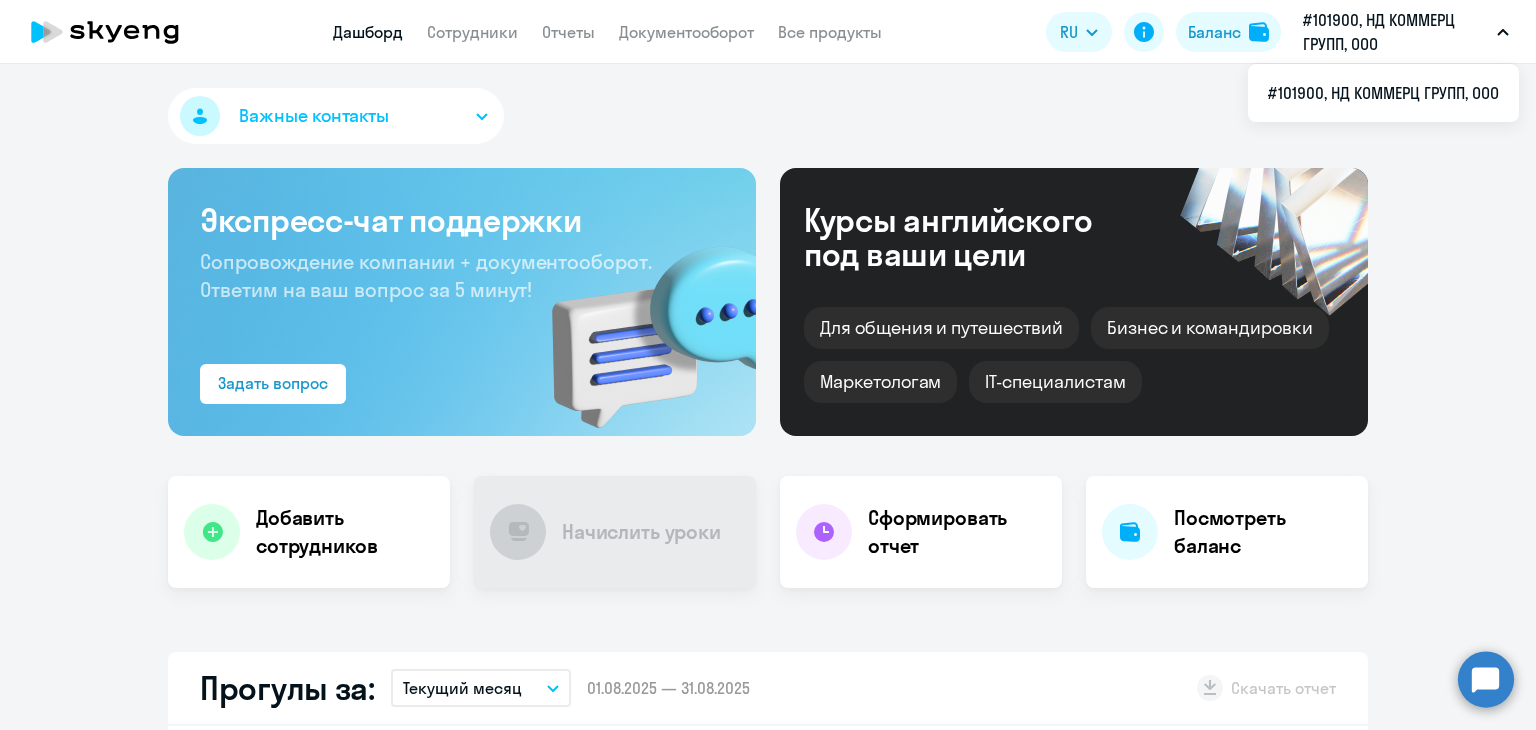 drag, startPoint x: 1387, startPoint y: 48, endPoint x: 1305, endPoint y: 13, distance: 89.157166 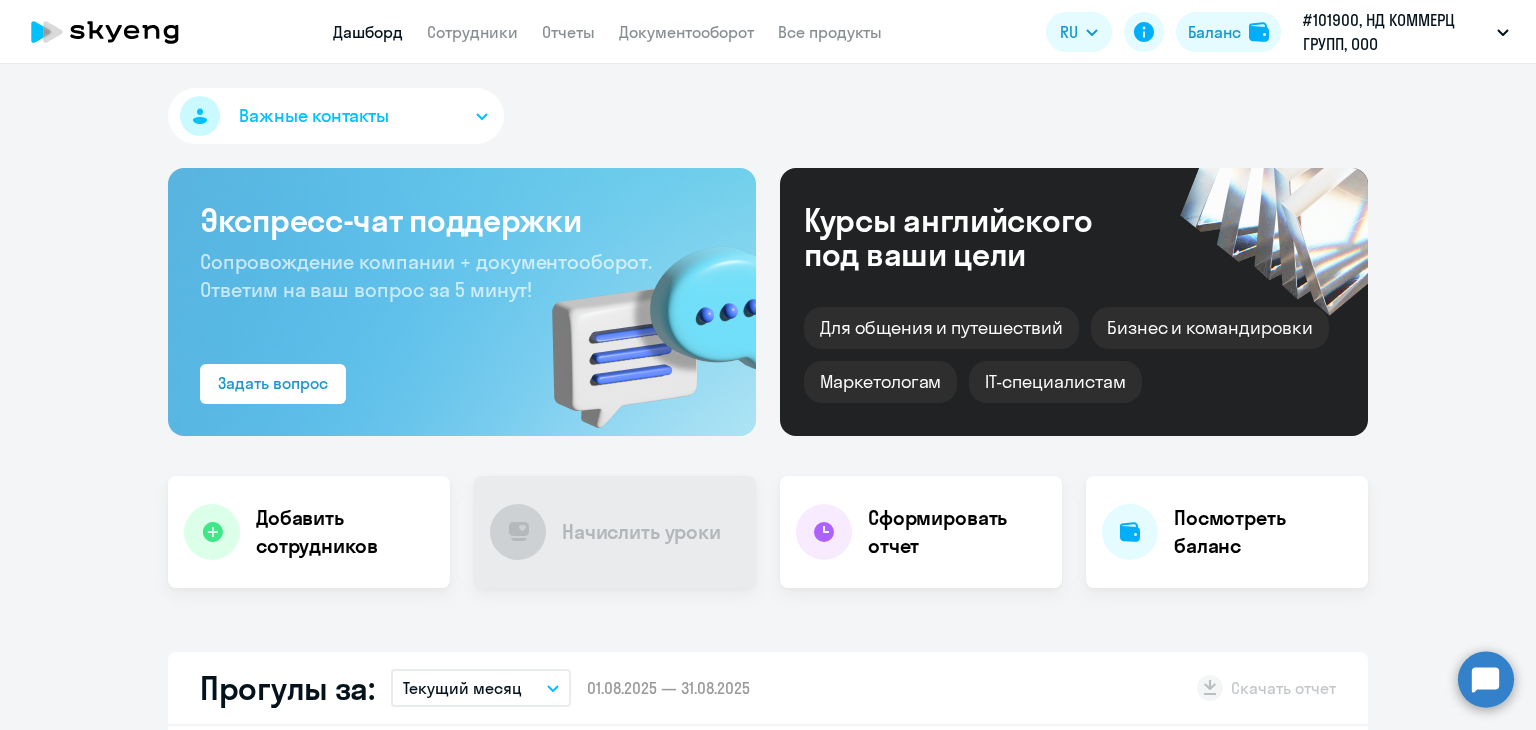 drag, startPoint x: 1304, startPoint y: 13, endPoint x: 1460, endPoint y: 56, distance: 161.8178 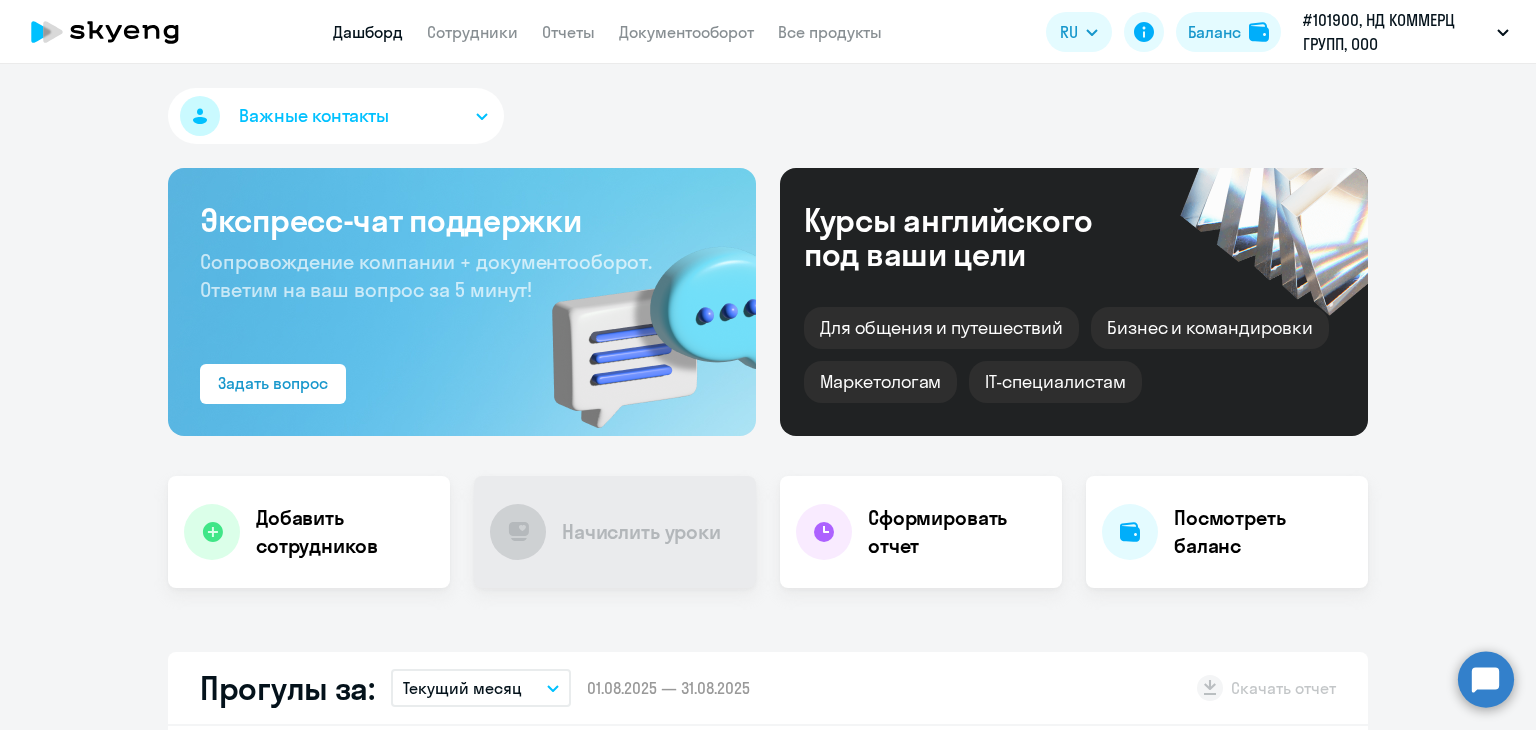click 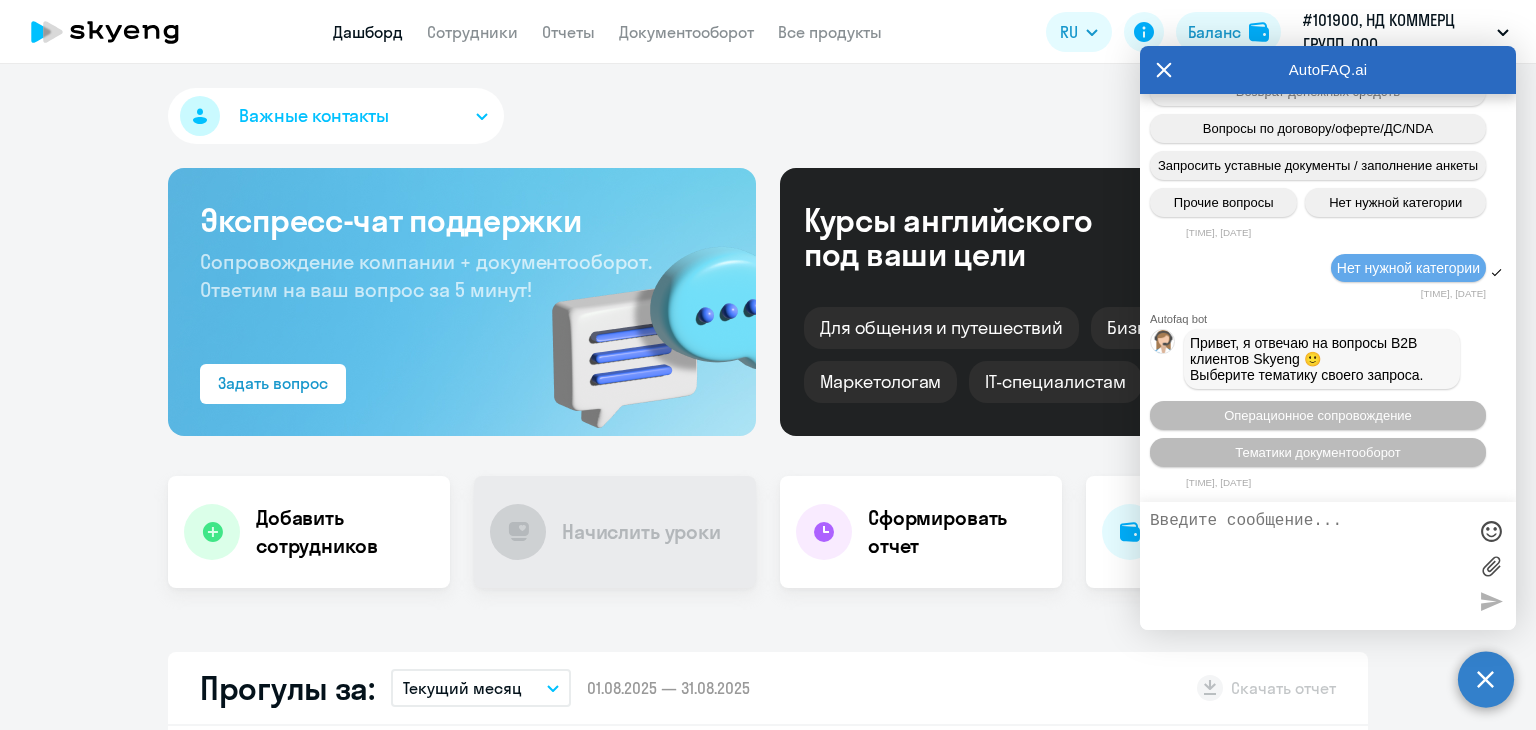 scroll, scrollTop: 4050, scrollLeft: 0, axis: vertical 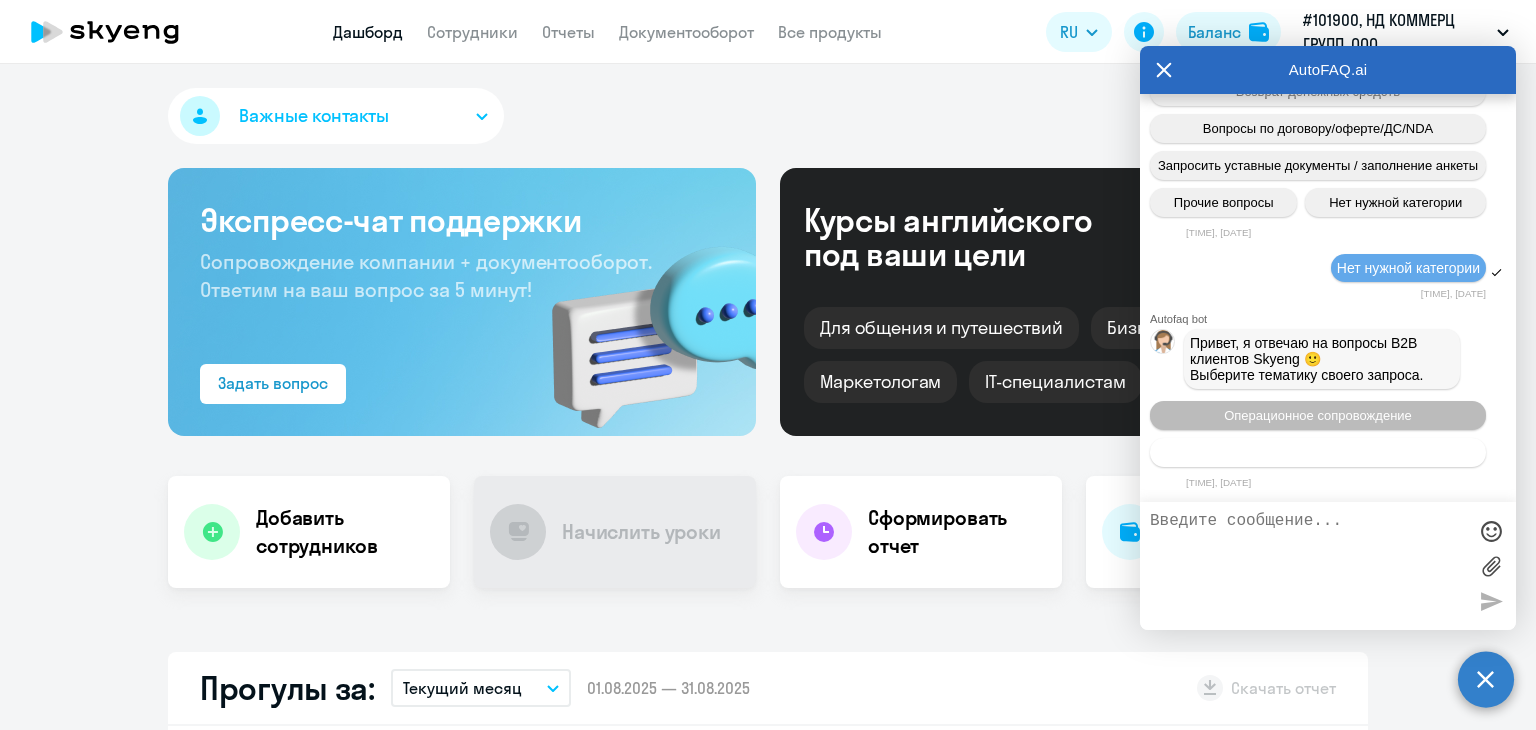click on "Тематики документооборот" at bounding box center [1318, 452] 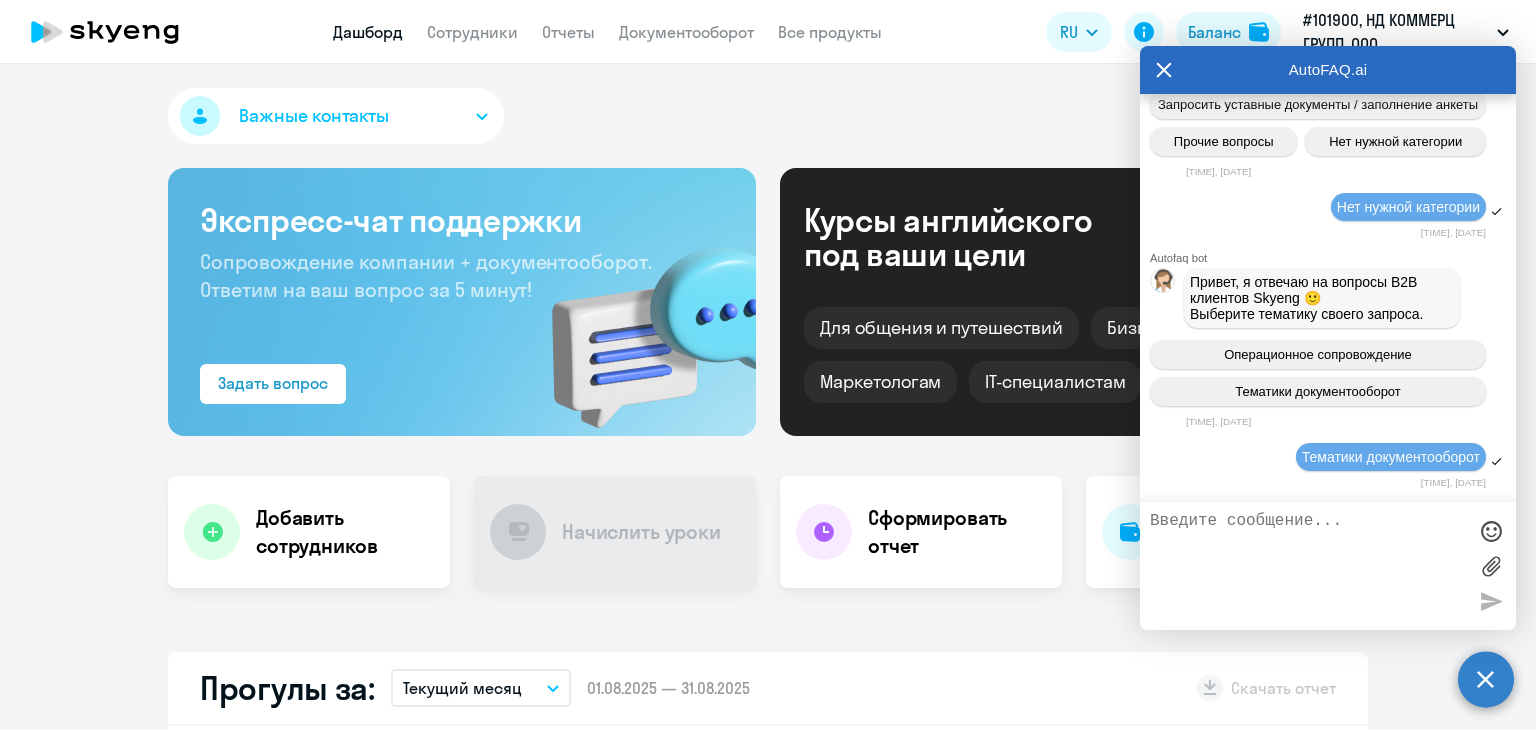 scroll, scrollTop: 4271, scrollLeft: 0, axis: vertical 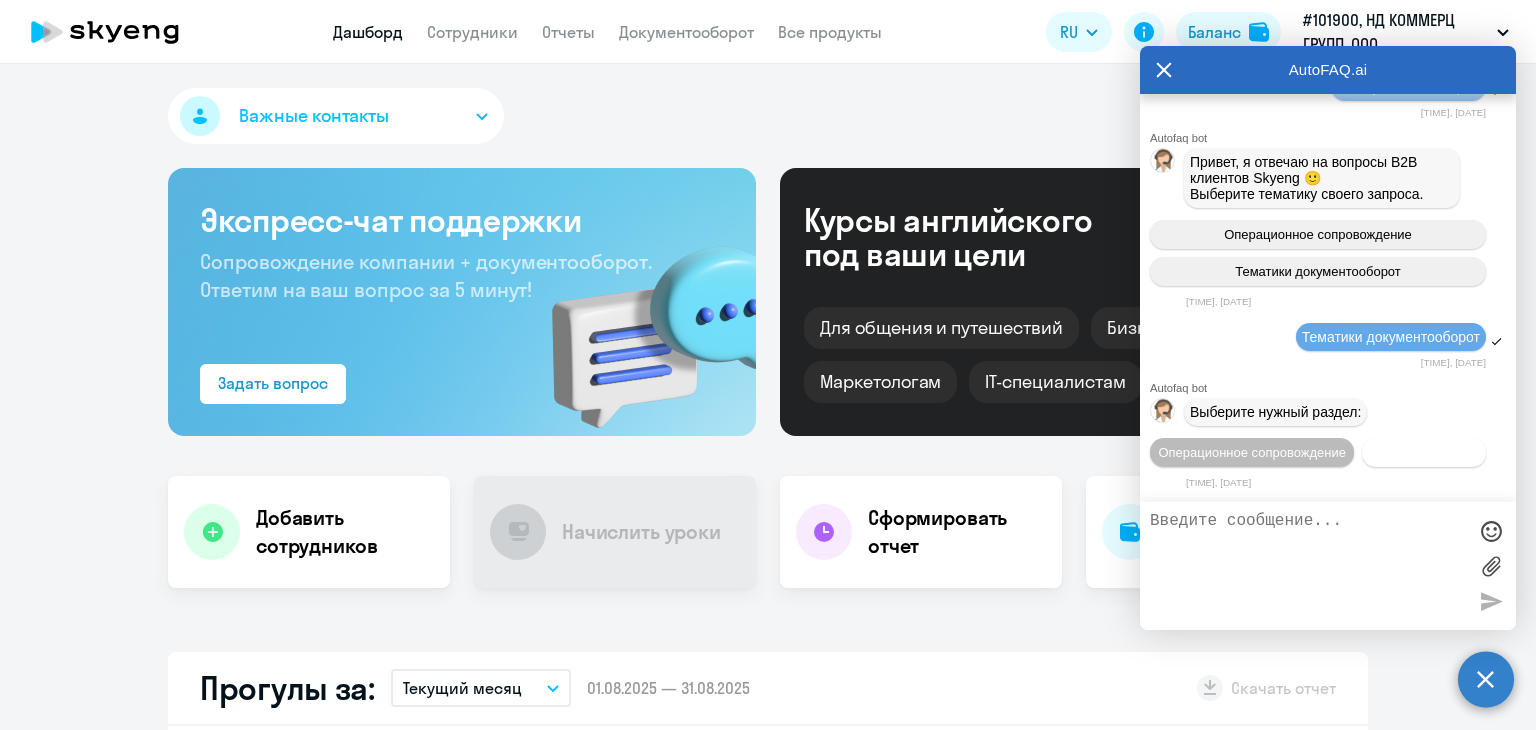 click on "Документооборот" at bounding box center [1424, 452] 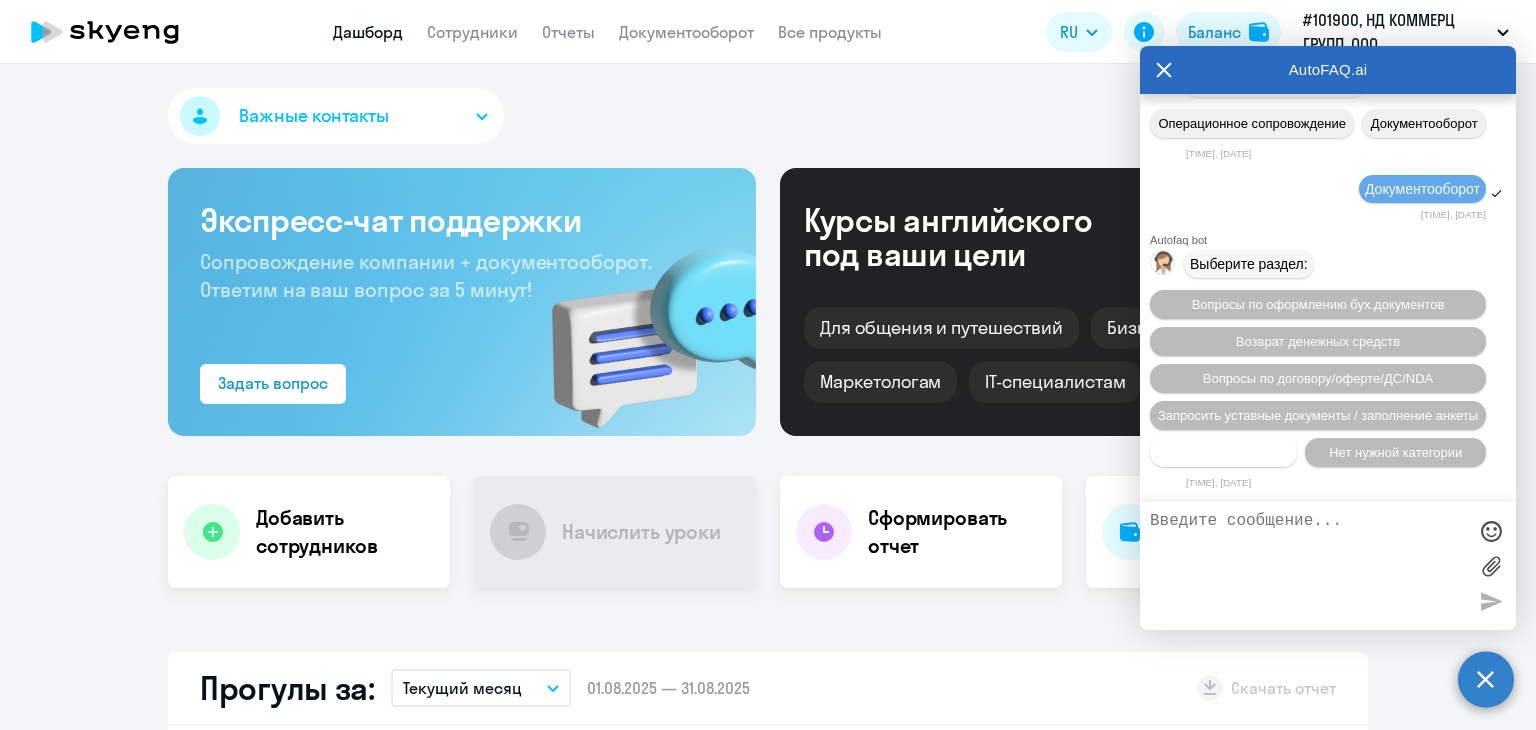 click on "Прочие вопросы" at bounding box center (1224, 452) 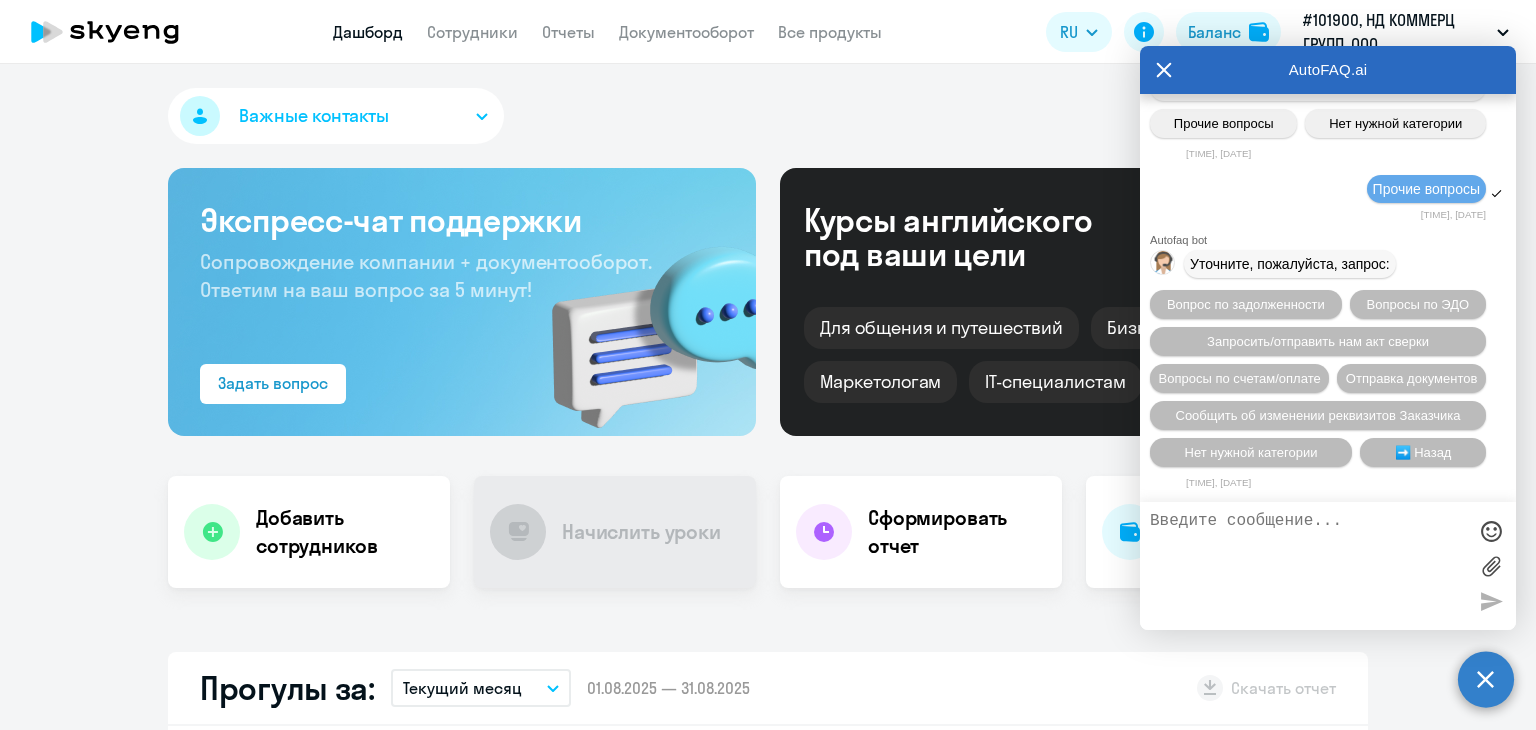 scroll, scrollTop: 4972, scrollLeft: 0, axis: vertical 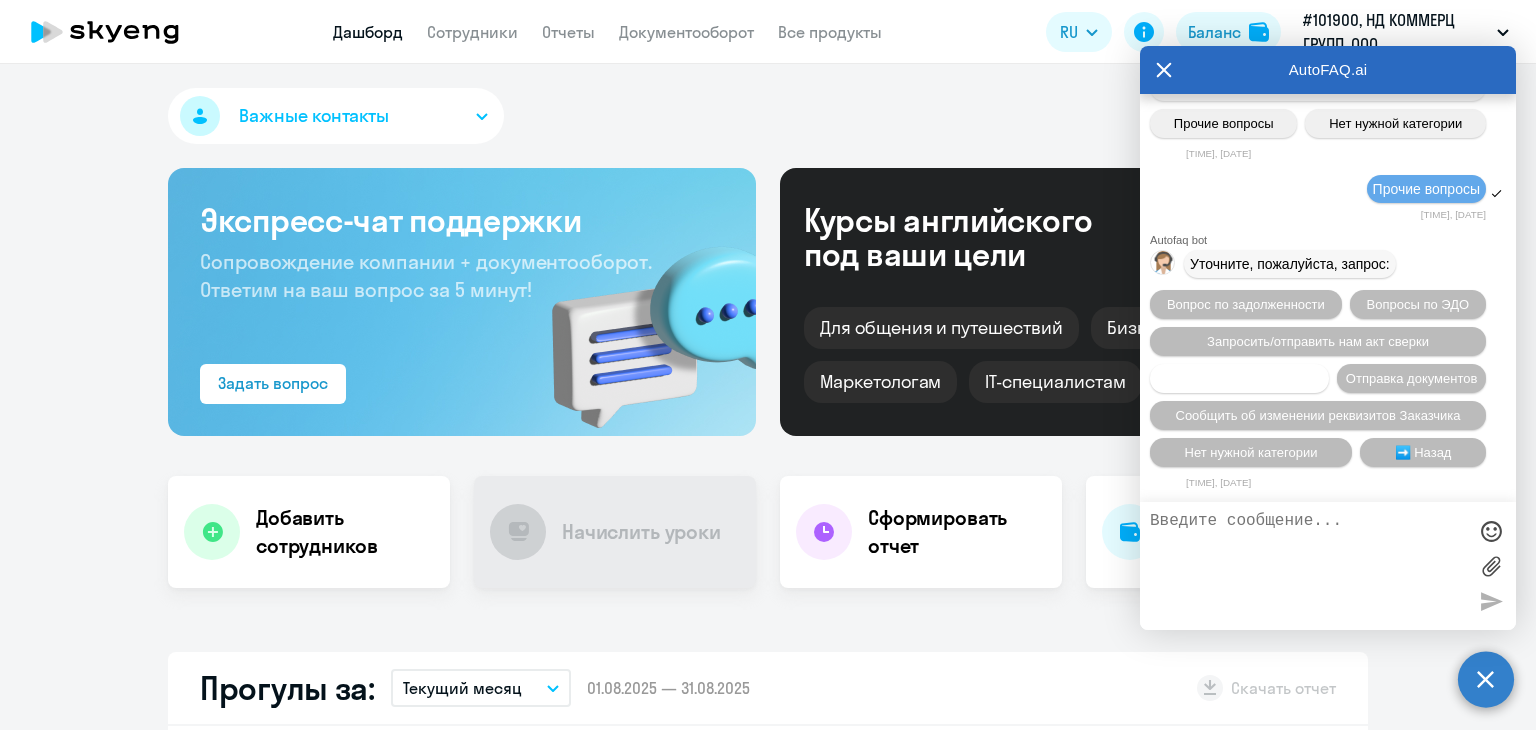 click on "Вопросы по счетам/оплате" at bounding box center (1239, 378) 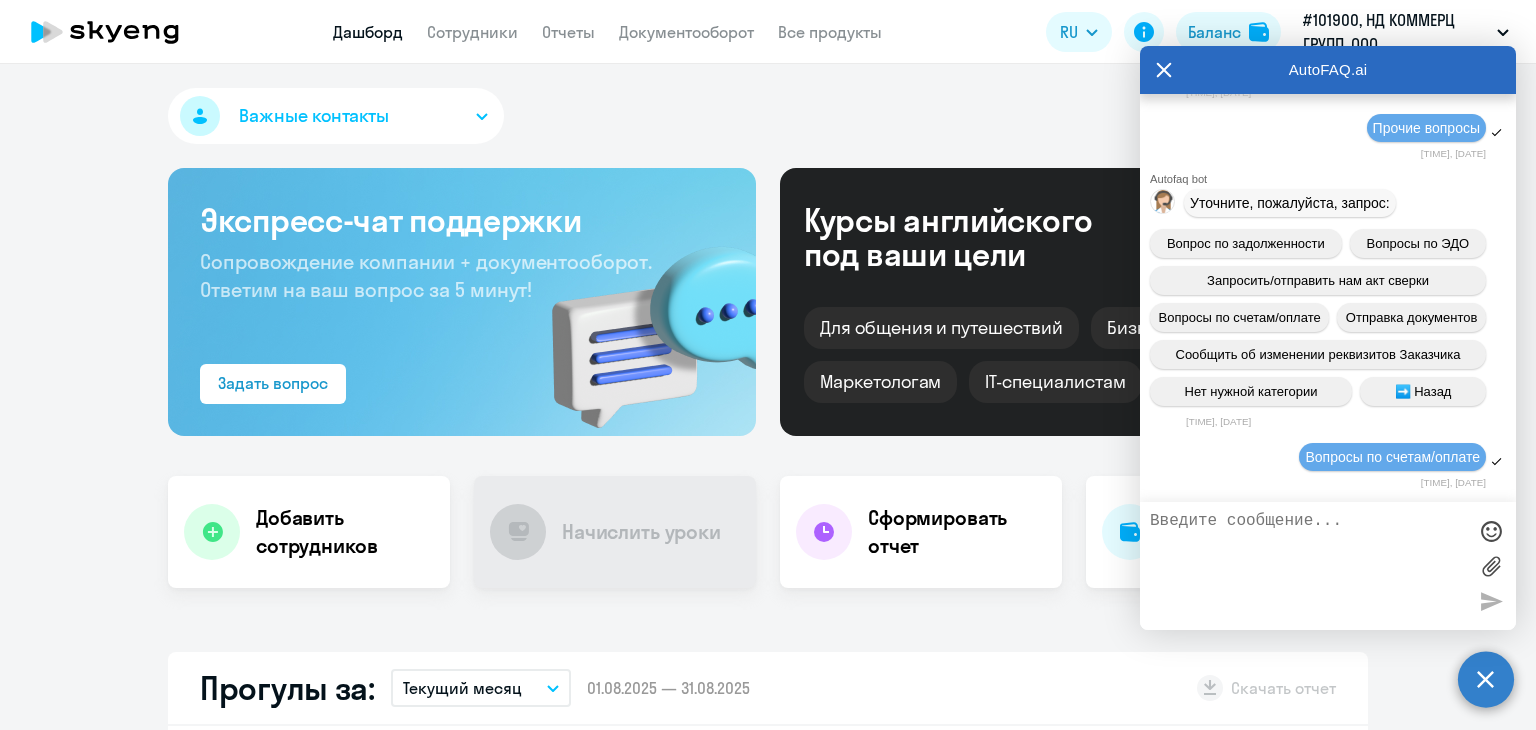 scroll, scrollTop: 5244, scrollLeft: 0, axis: vertical 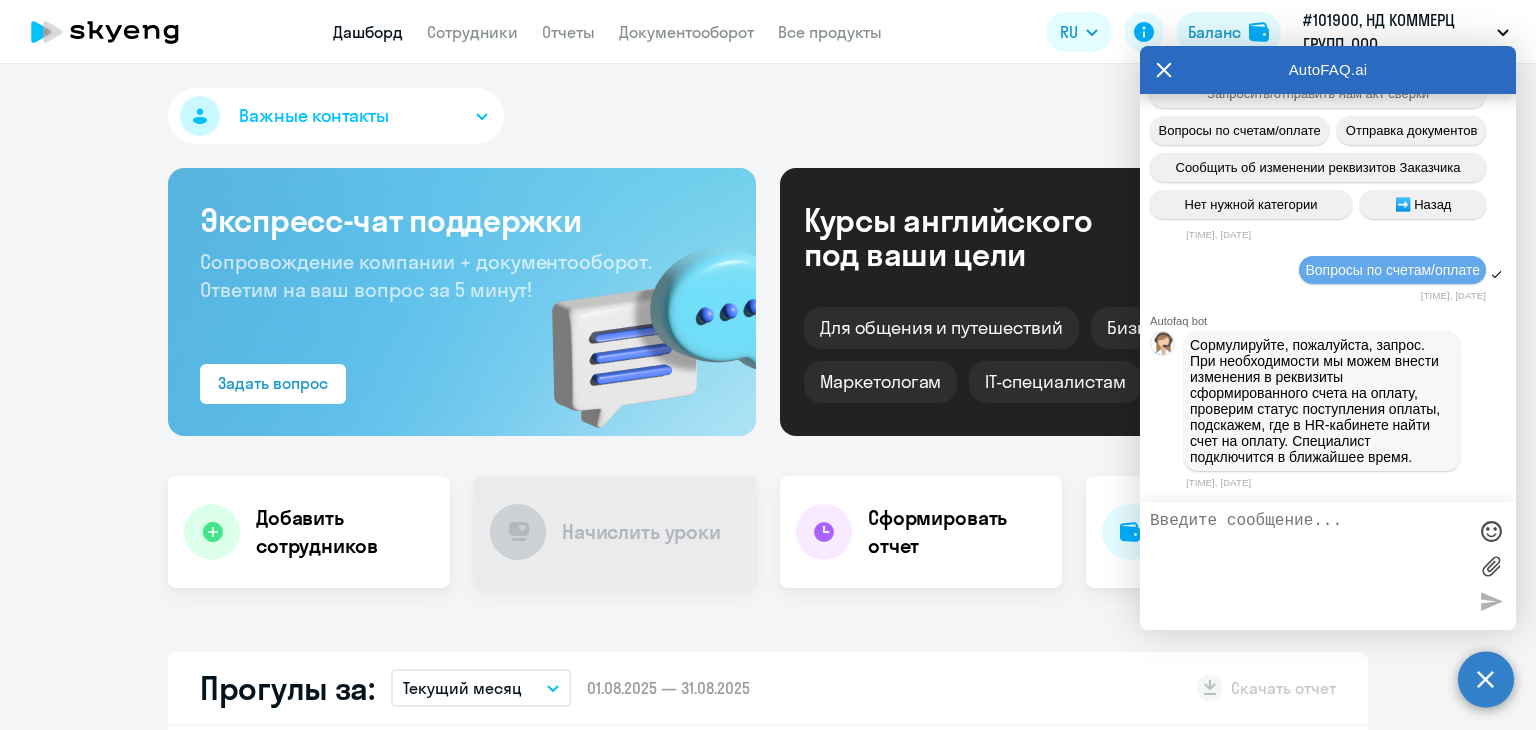 click at bounding box center (1308, 566) 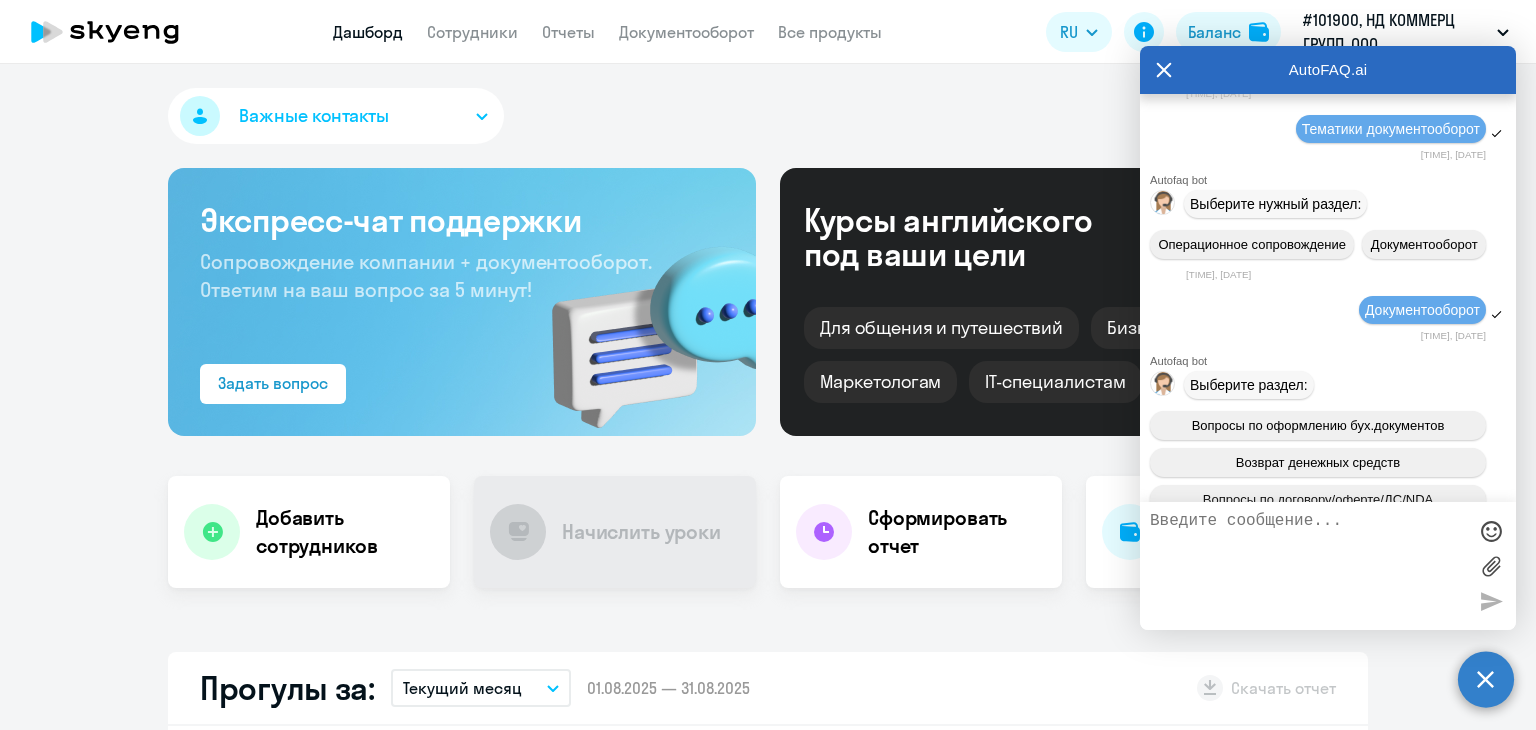 scroll, scrollTop: 3144, scrollLeft: 0, axis: vertical 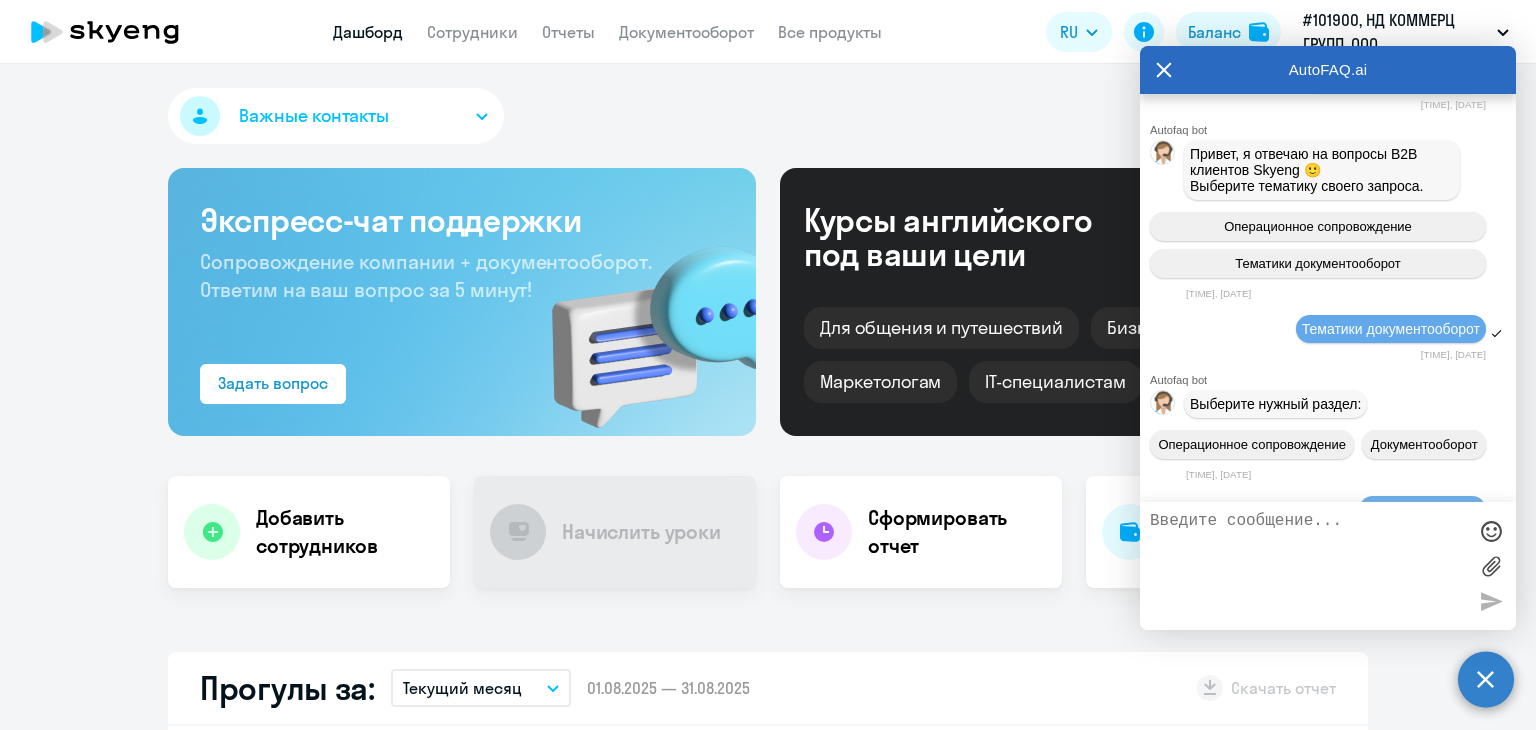 drag, startPoint x: 1200, startPoint y: 199, endPoint x: 1436, endPoint y: 265, distance: 245.0551 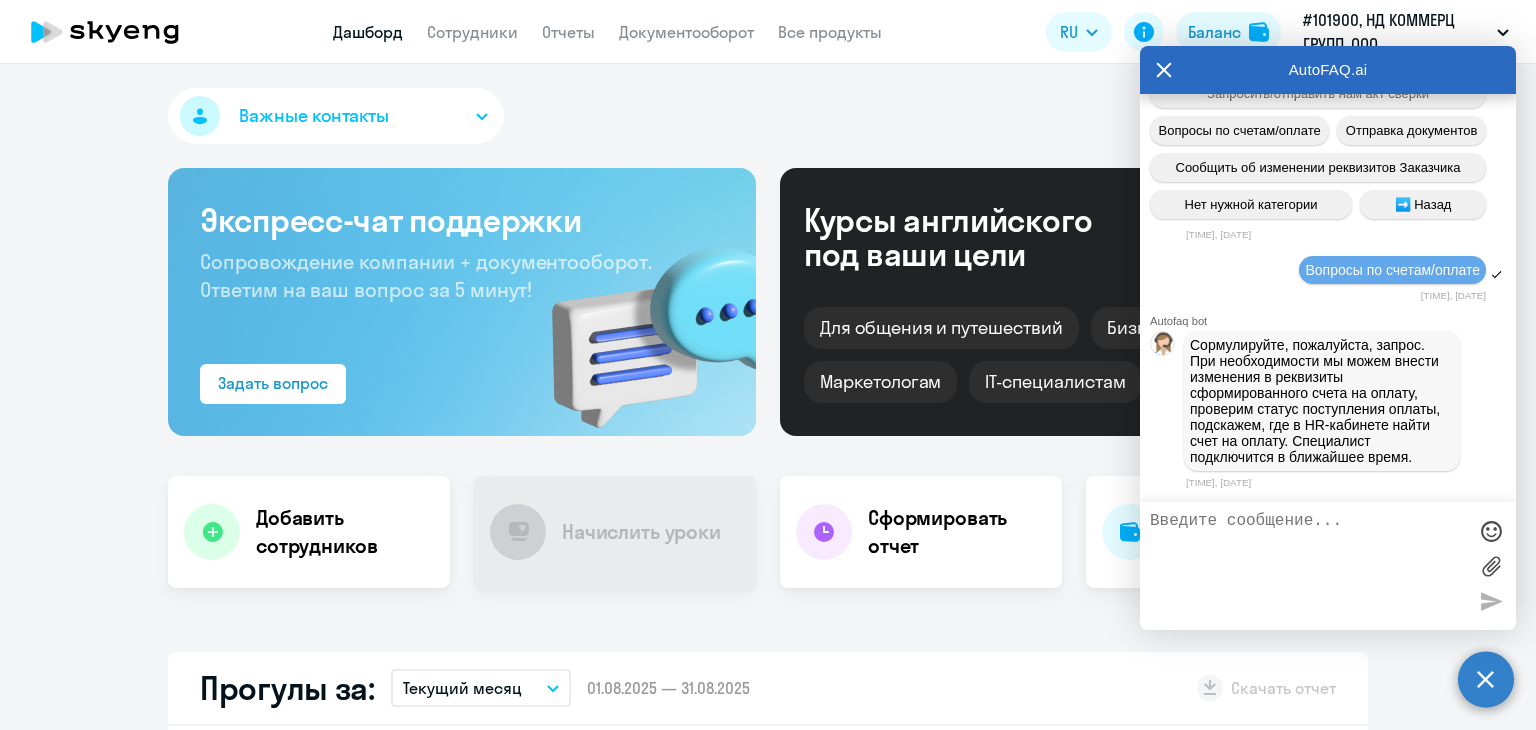 scroll, scrollTop: 5244, scrollLeft: 0, axis: vertical 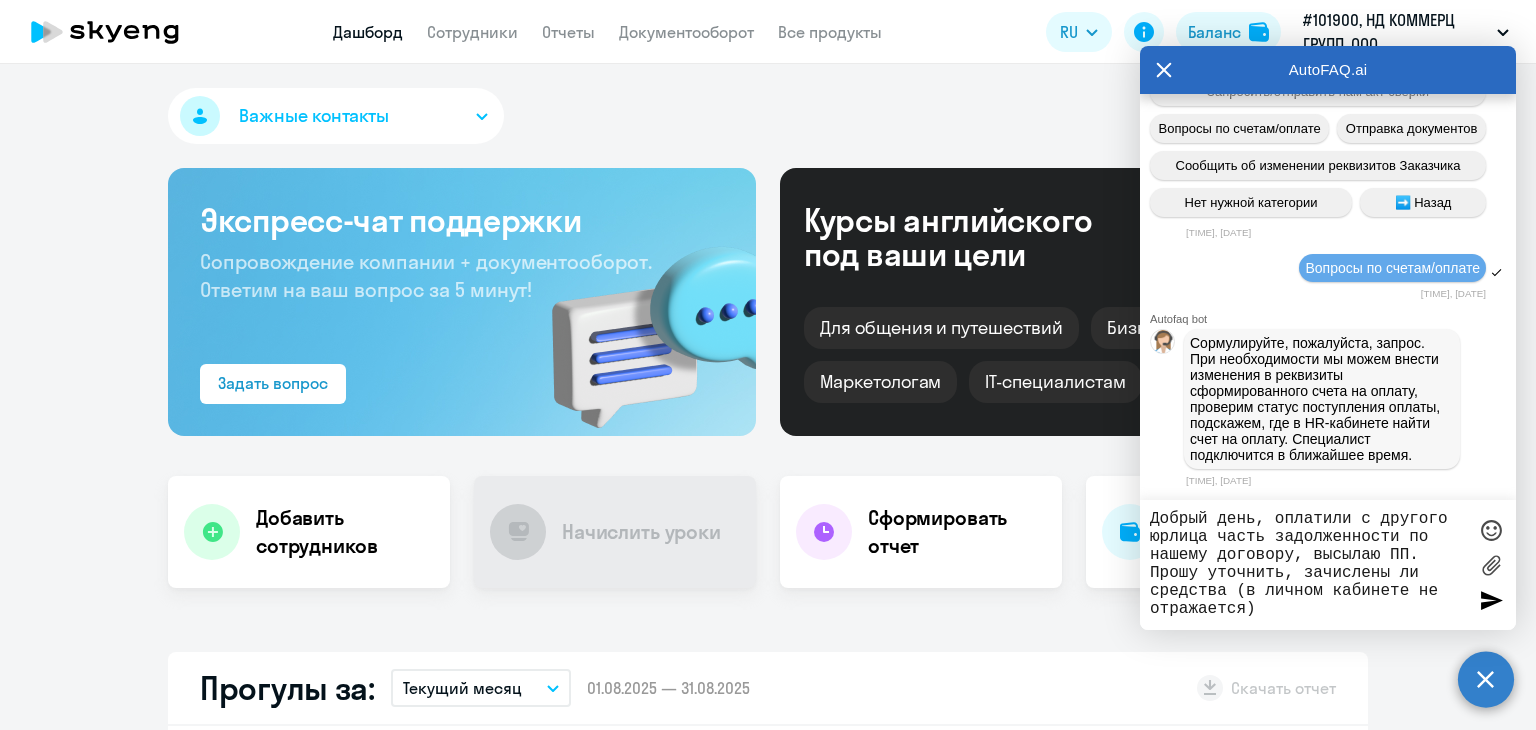 type on "Добрый день, оплатили с другого юрлица часть задолженности по нашему договору, высылаю ПП.
Прошу уточнить, зачислены ли средства (в личном кабинете не отражается)" 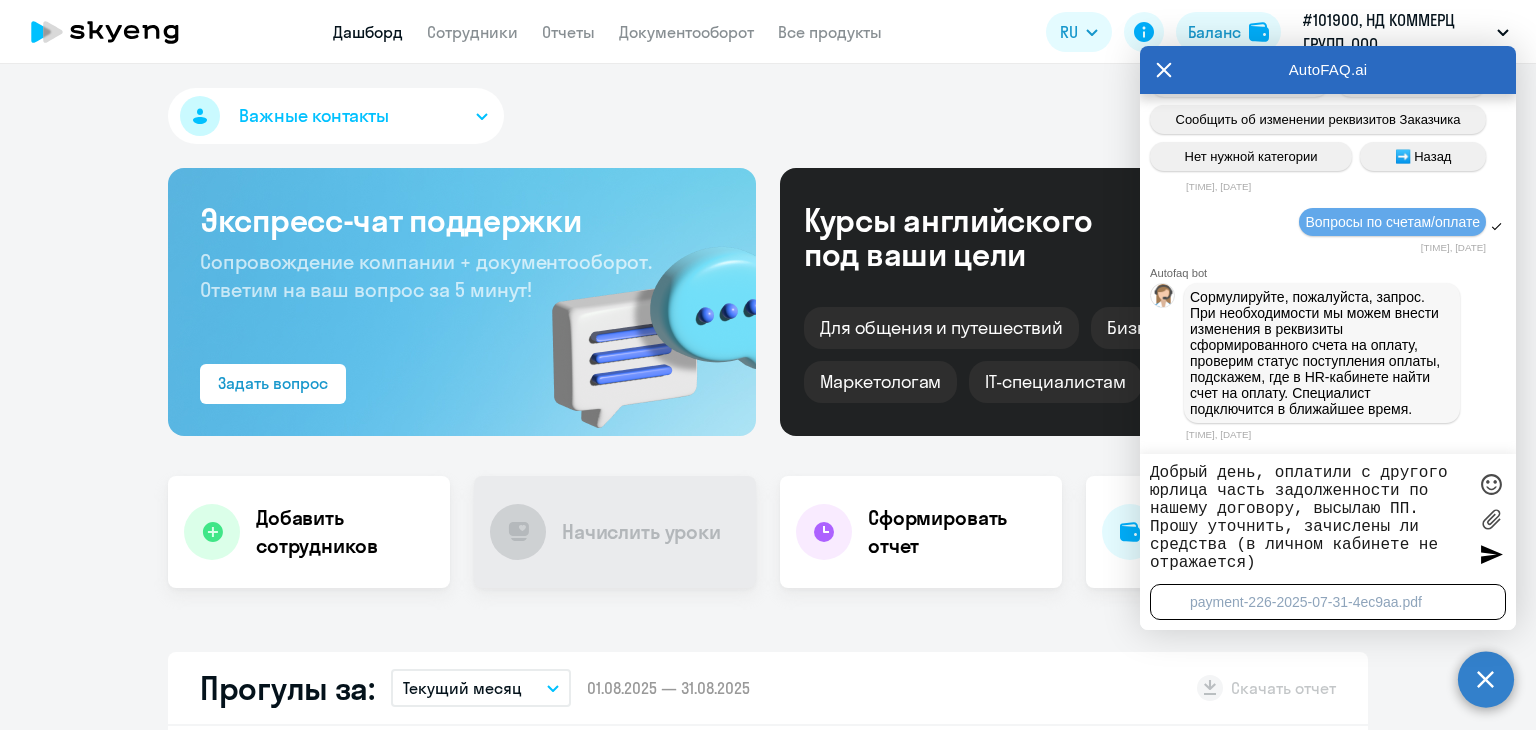 click at bounding box center (1491, 554) 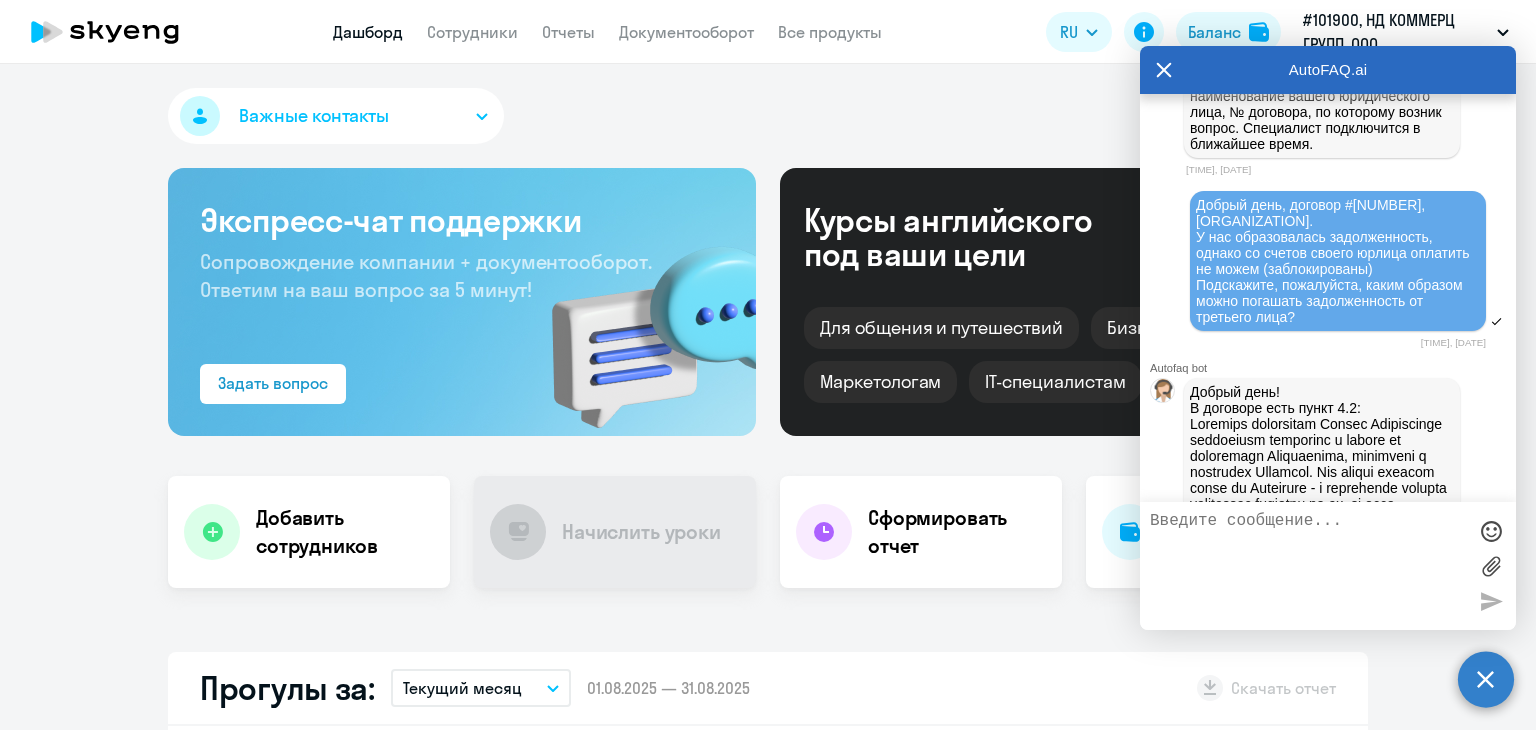 scroll, scrollTop: 1202, scrollLeft: 0, axis: vertical 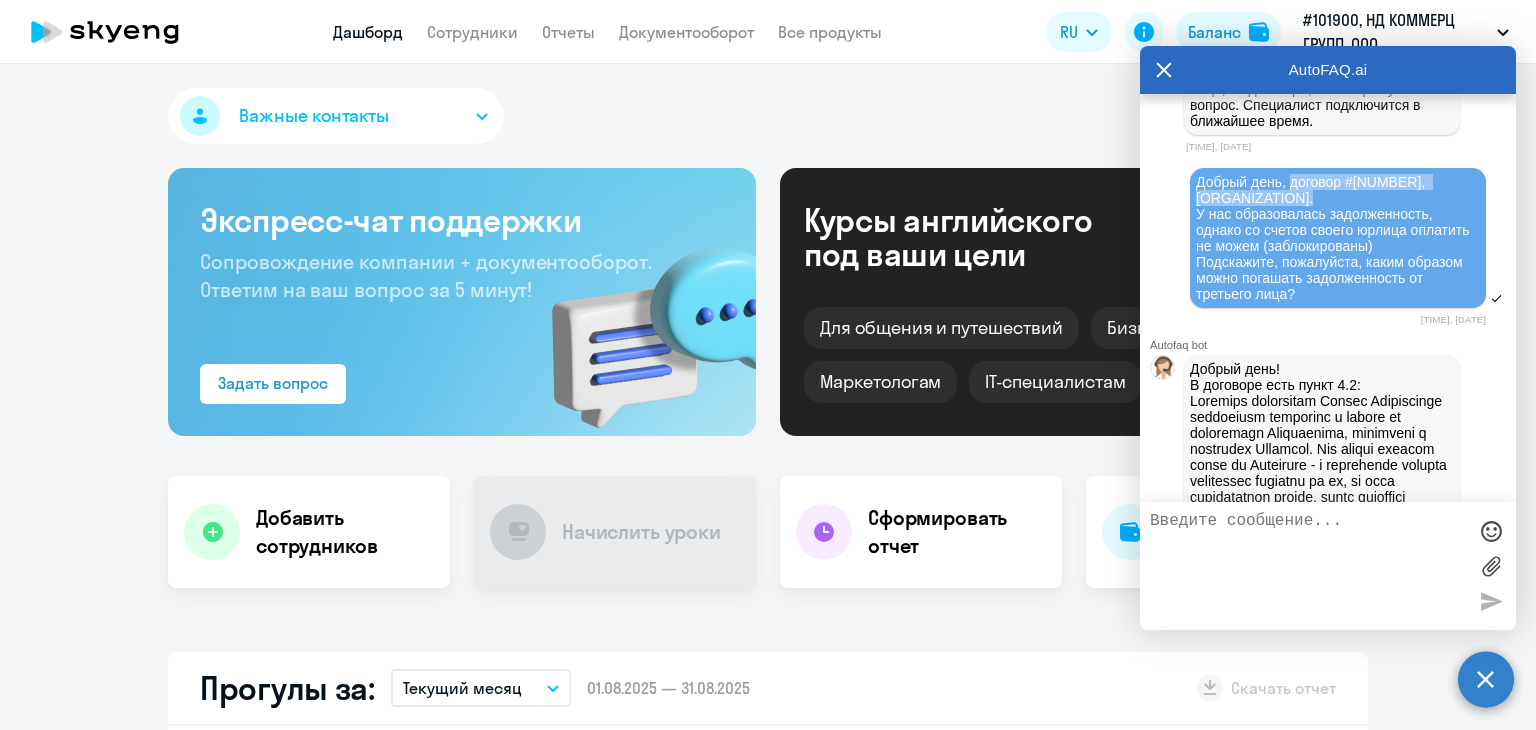 drag, startPoint x: 1292, startPoint y: 278, endPoint x: 1308, endPoint y: 290, distance: 20 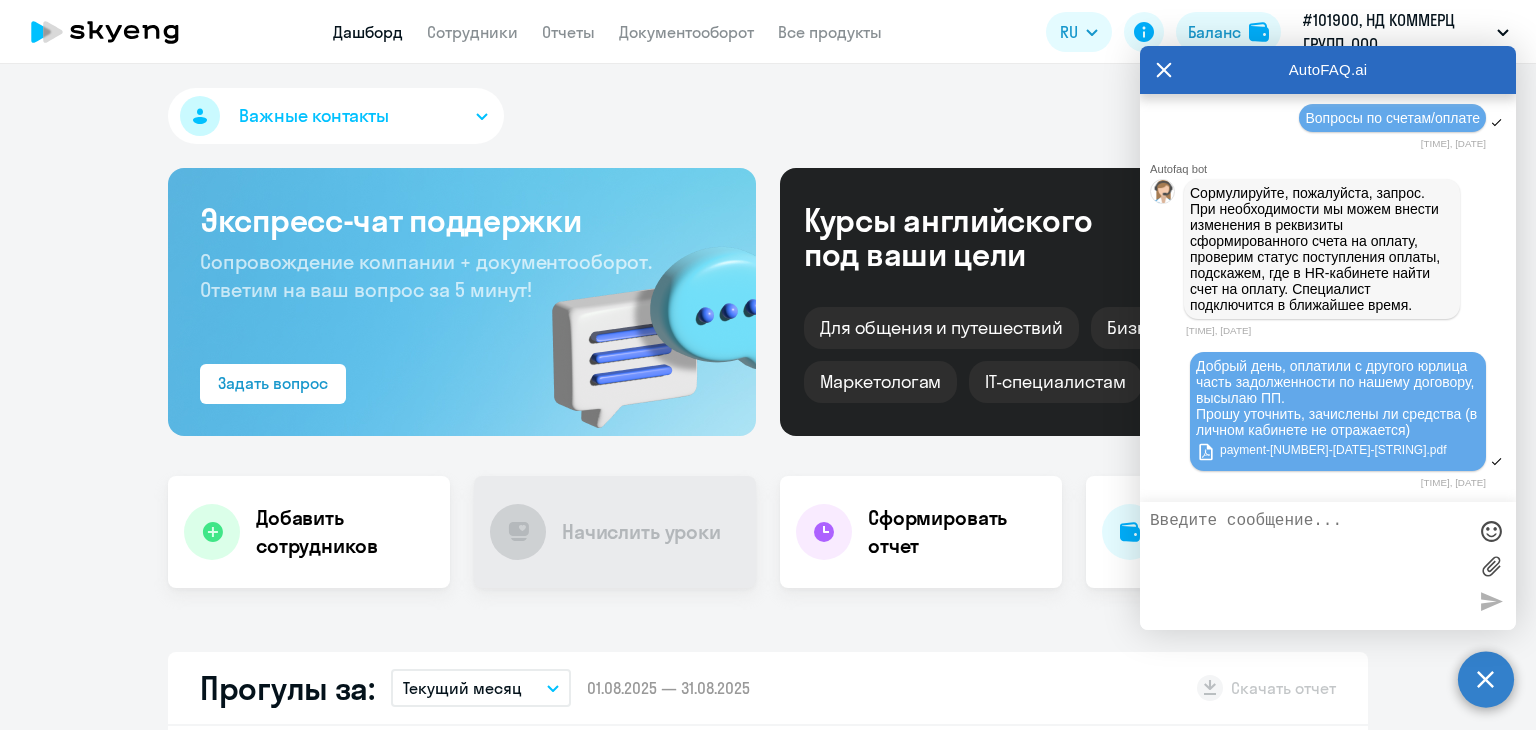 scroll, scrollTop: 5402, scrollLeft: 0, axis: vertical 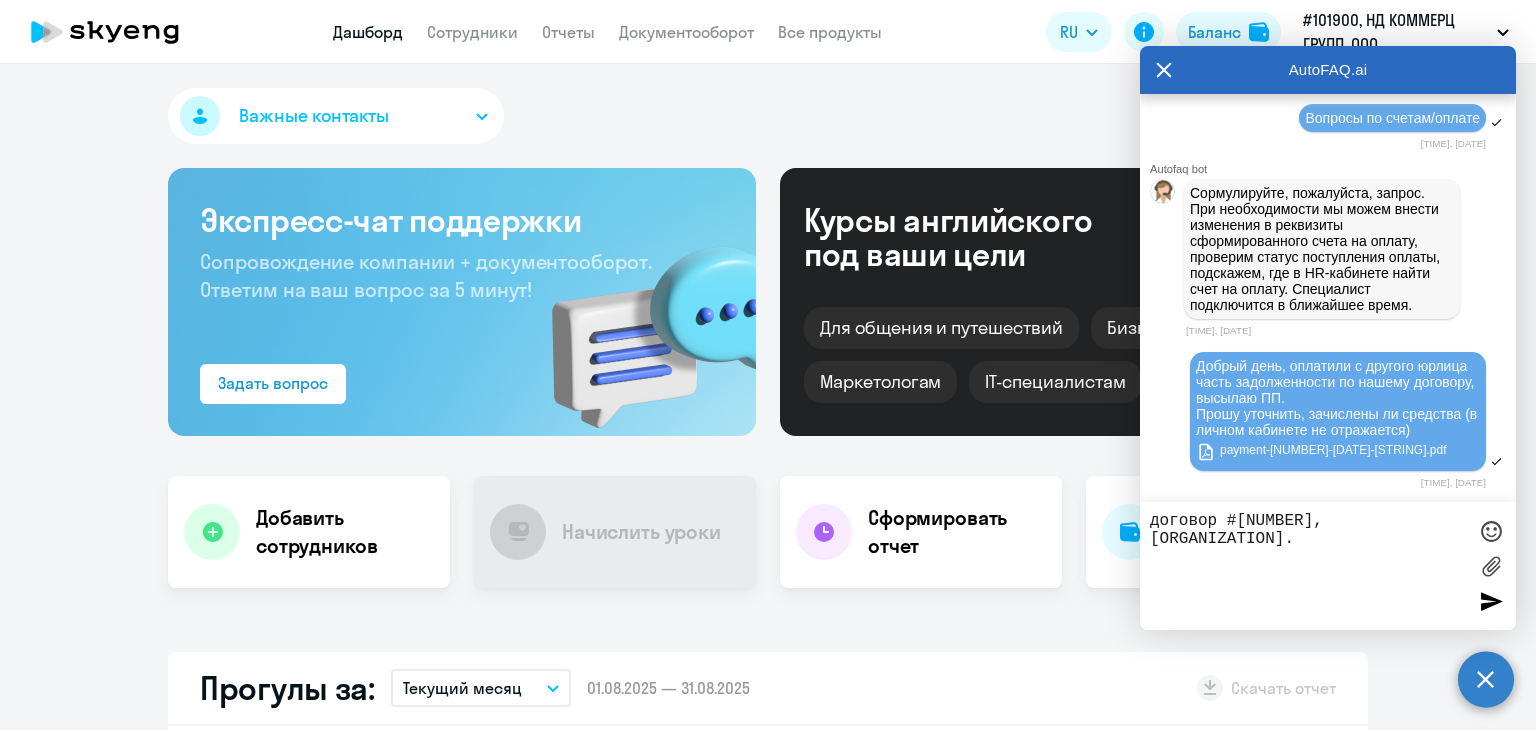type on "договор #[NUMBER], [ORGANIZATION]." 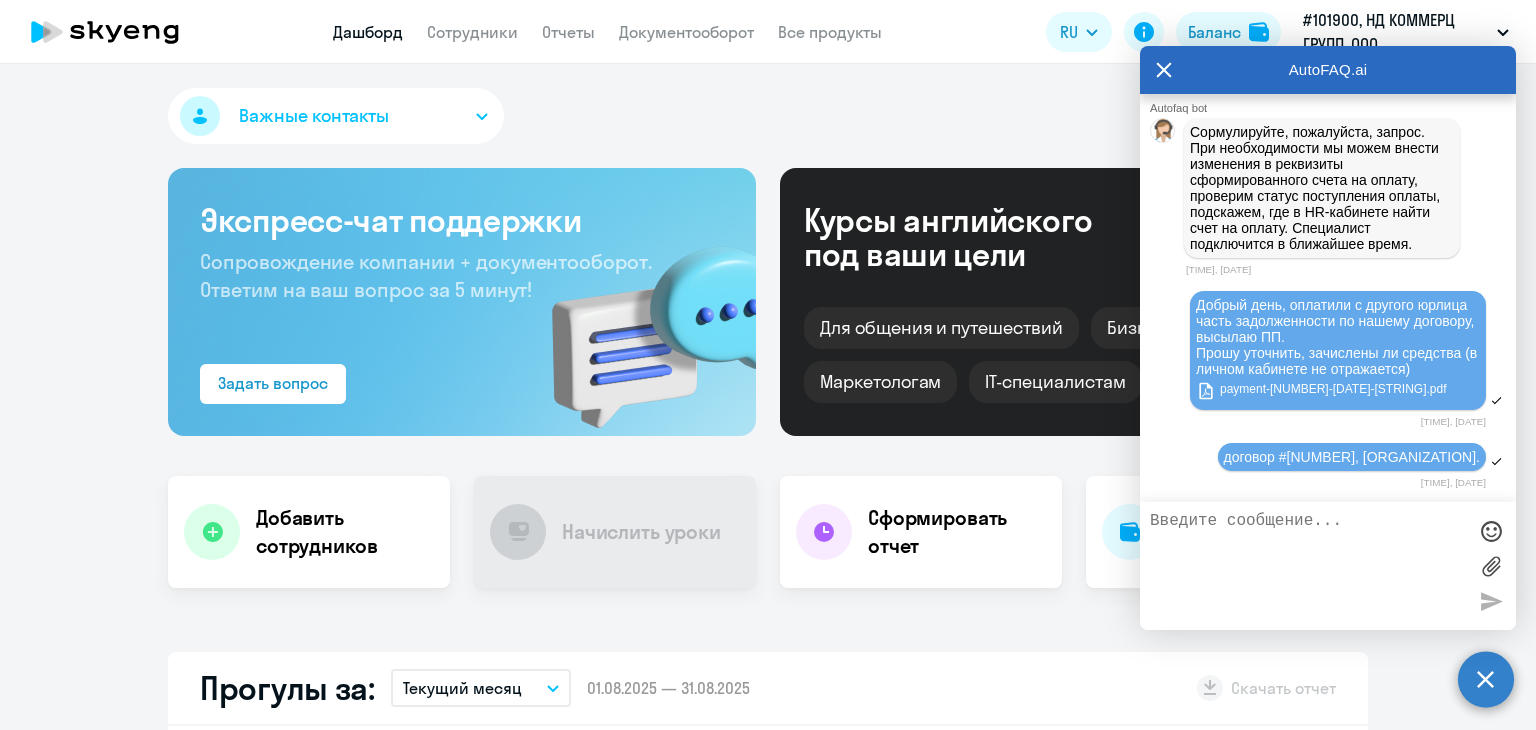 scroll, scrollTop: 5464, scrollLeft: 0, axis: vertical 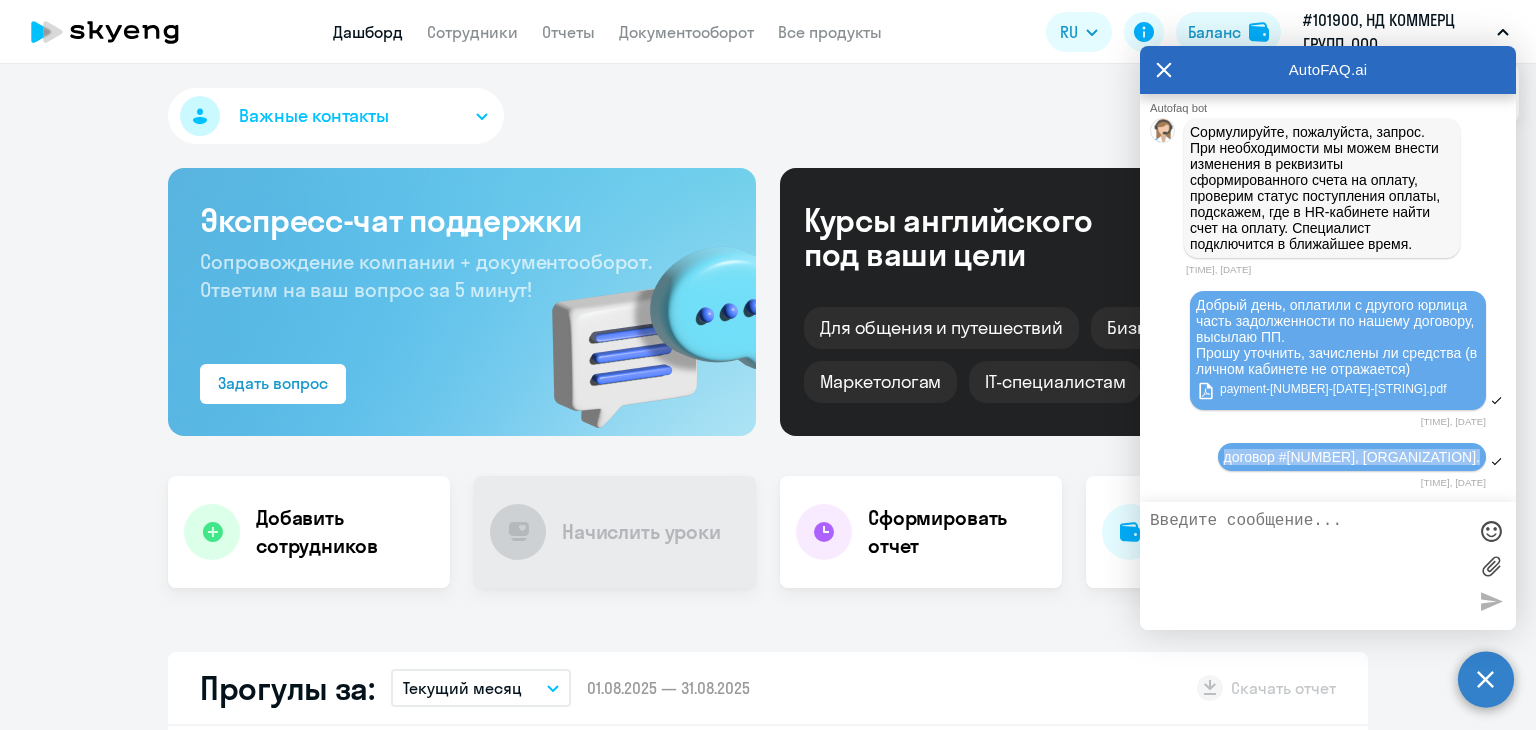 drag, startPoint x: 1221, startPoint y: 453, endPoint x: 1464, endPoint y: 453, distance: 243 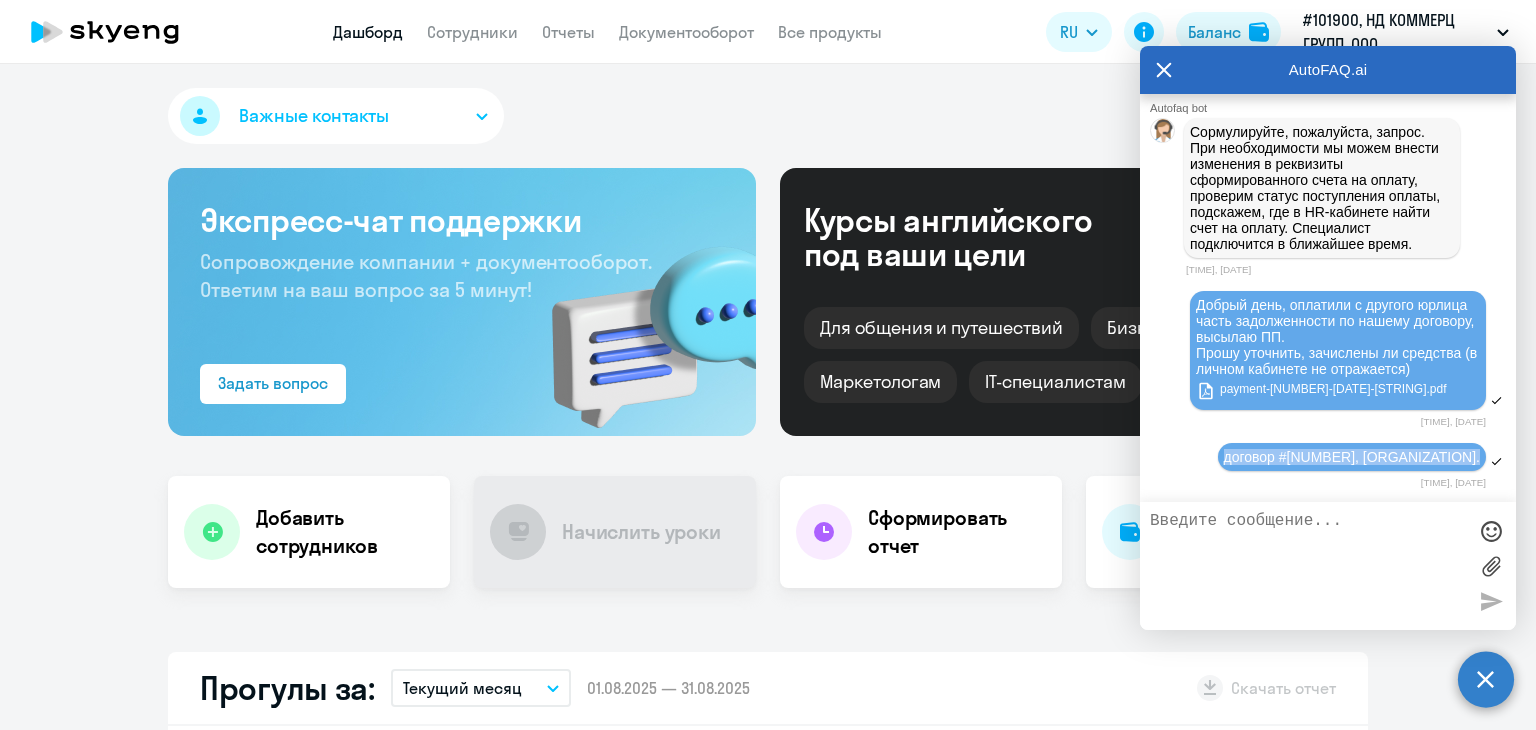 copy on "договор #[NUMBER], [ORGANIZATION]." 